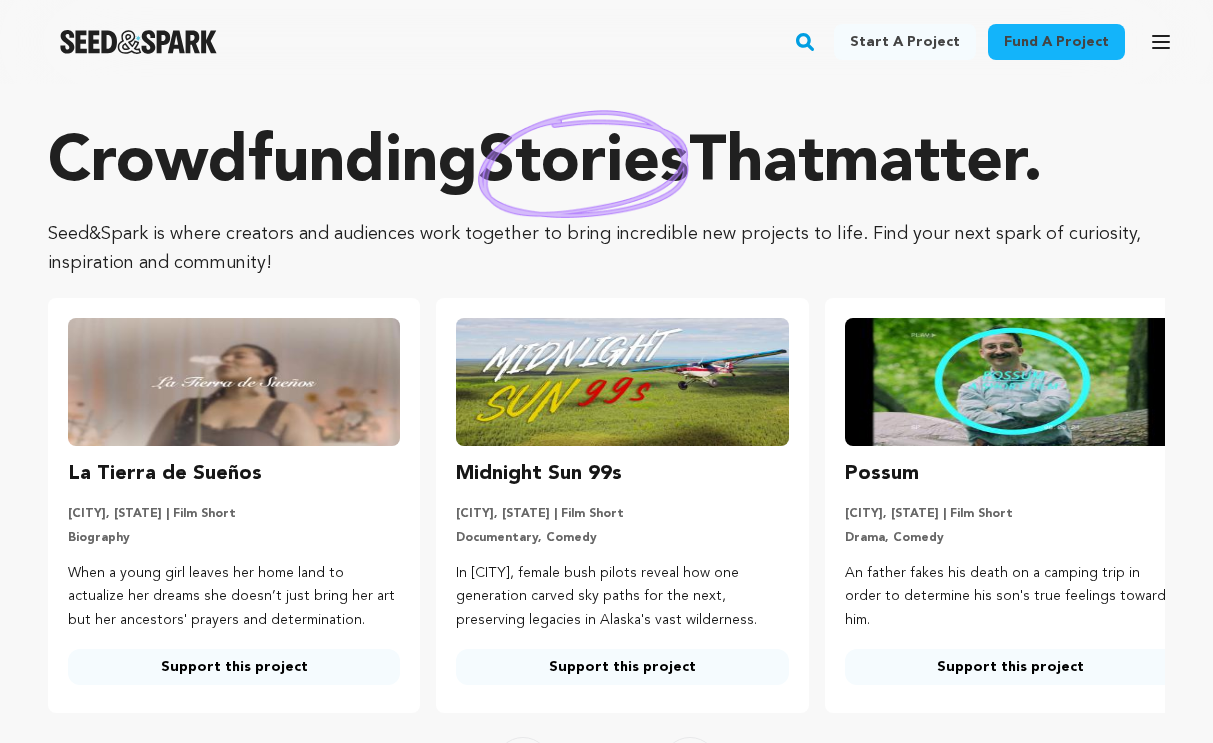 scroll, scrollTop: 0, scrollLeft: 0, axis: both 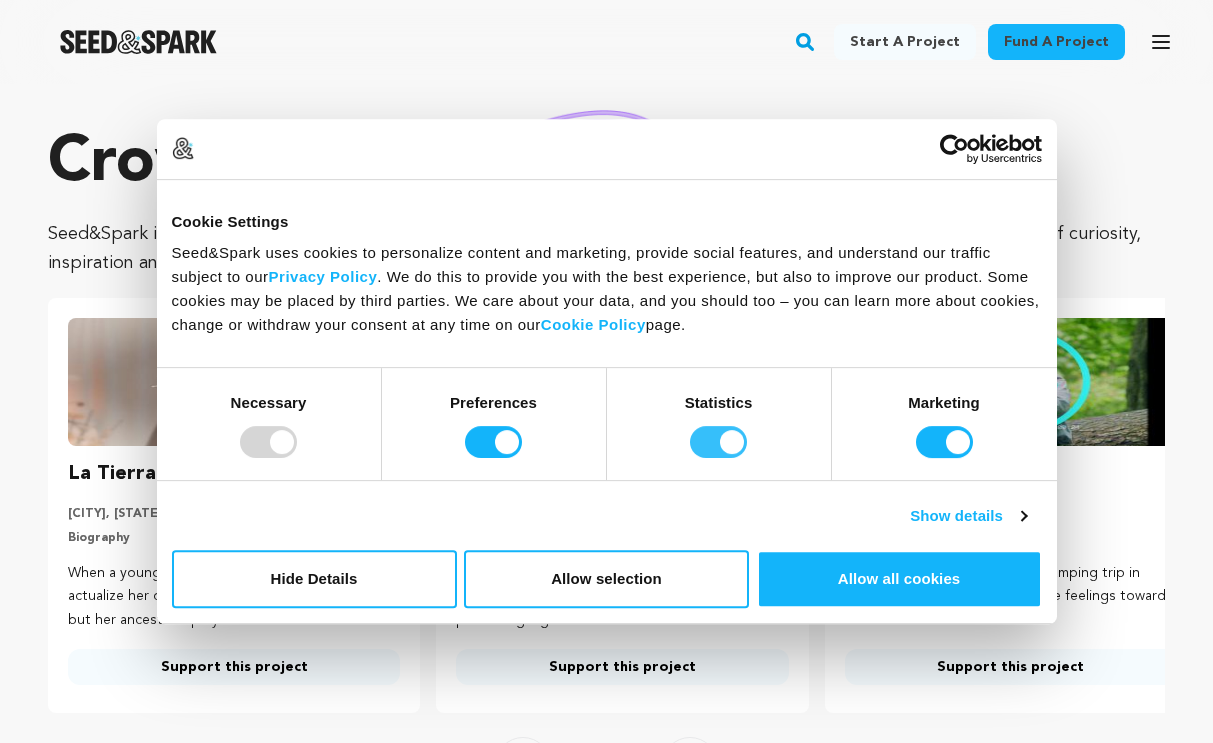 click on "Statistics" at bounding box center (718, 442) 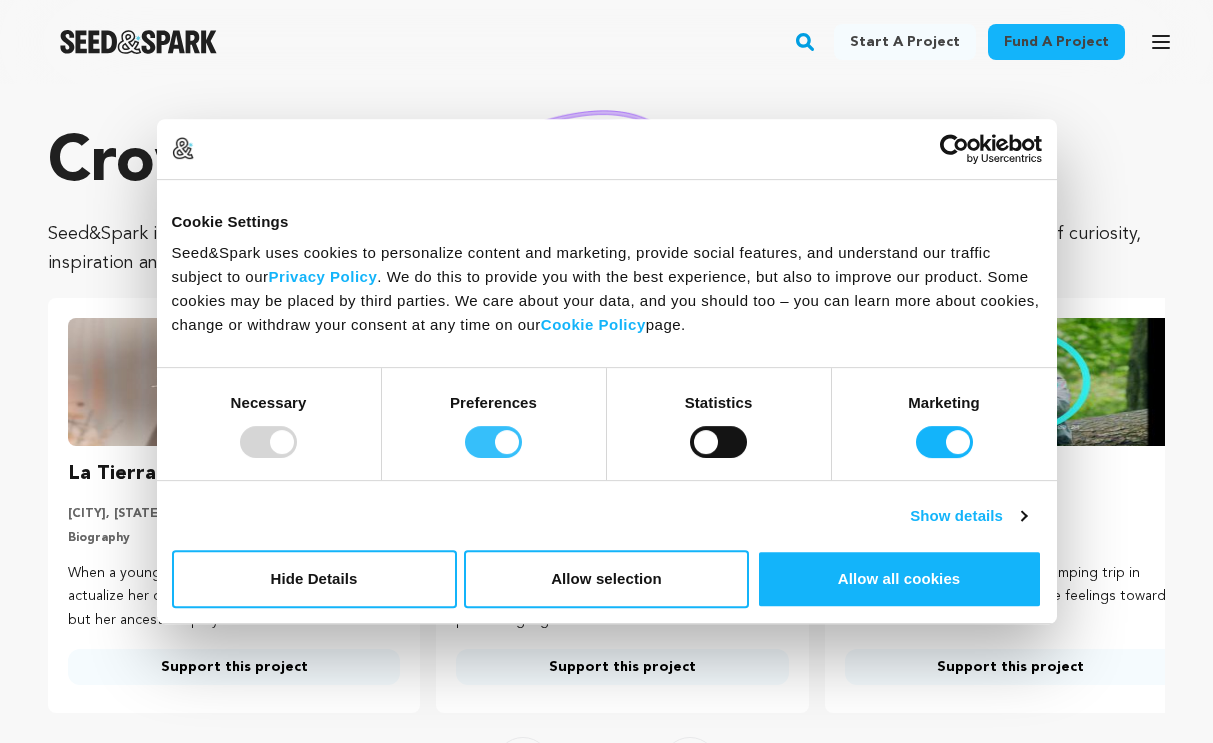 checkbox on "false" 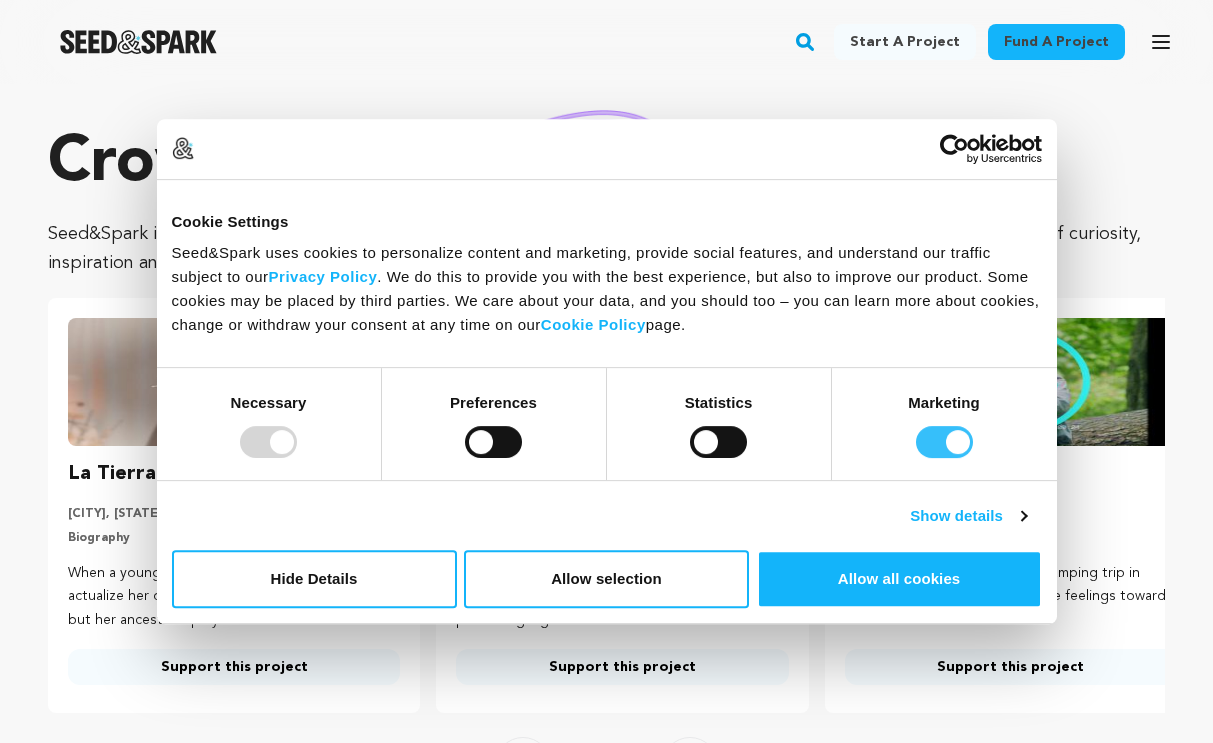 click on "Marketing" at bounding box center (944, 442) 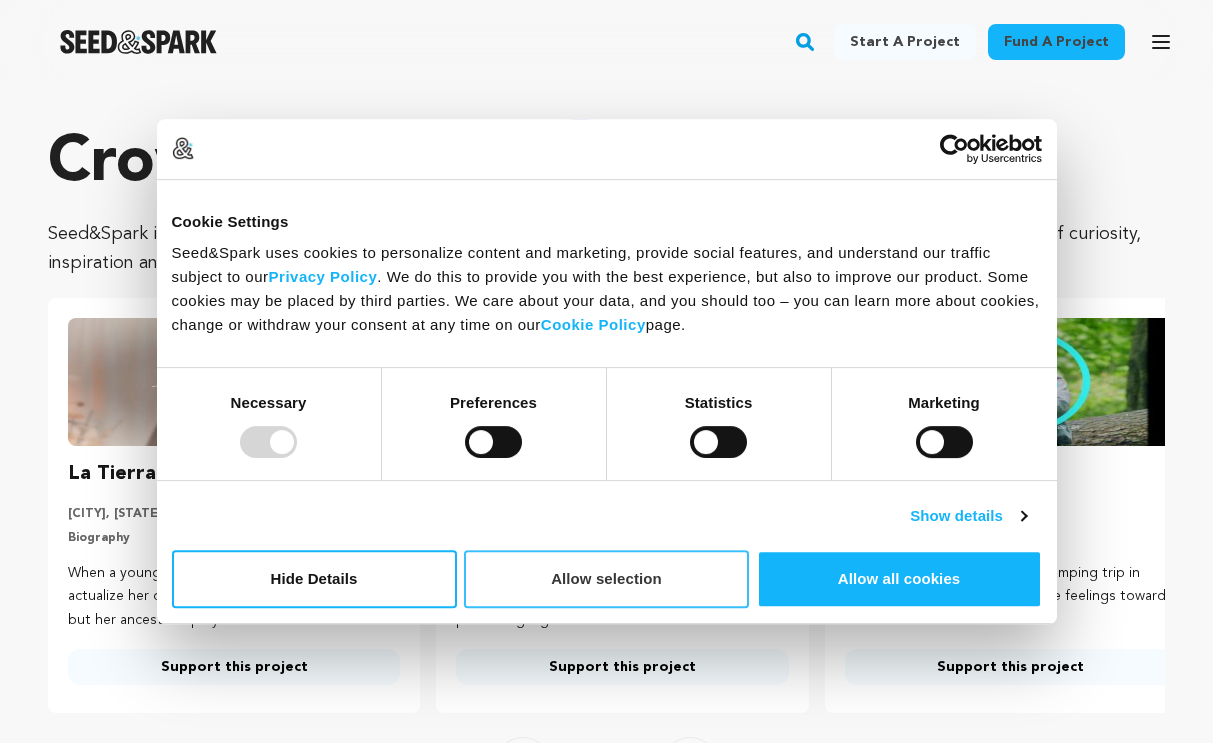 click on "Allow selection" at bounding box center (606, 579) 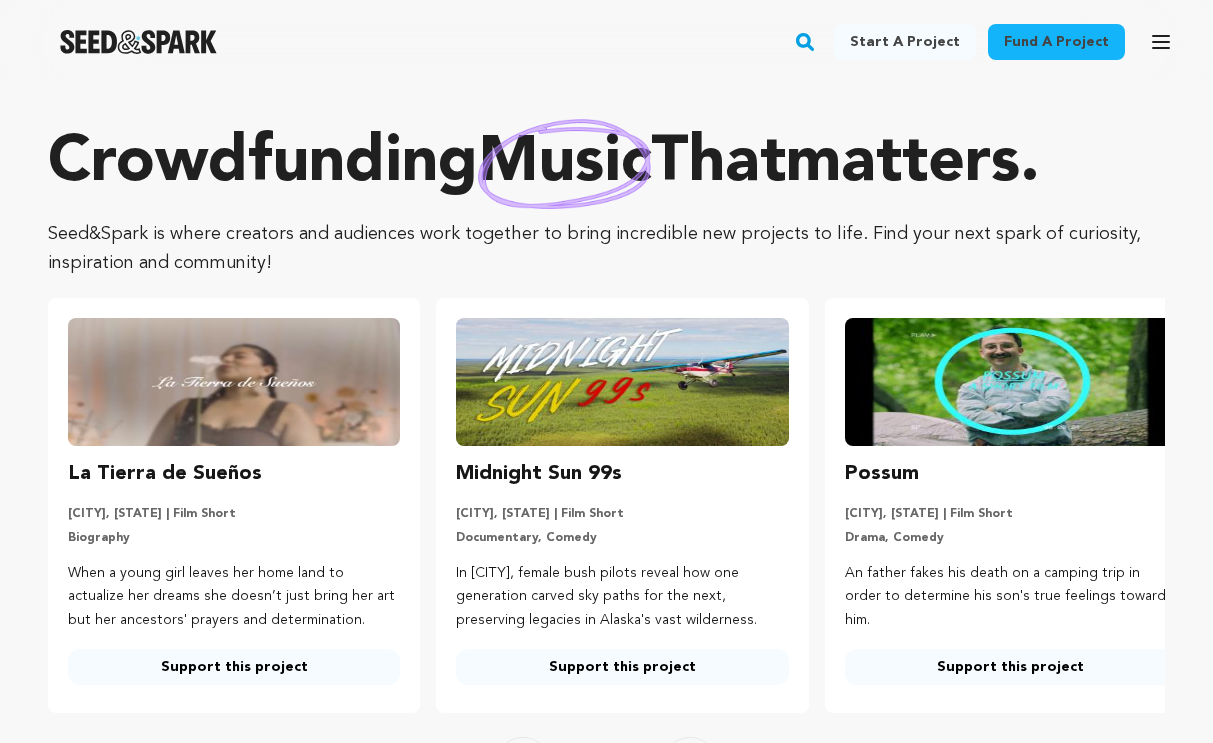scroll, scrollTop: 0, scrollLeft: 0, axis: both 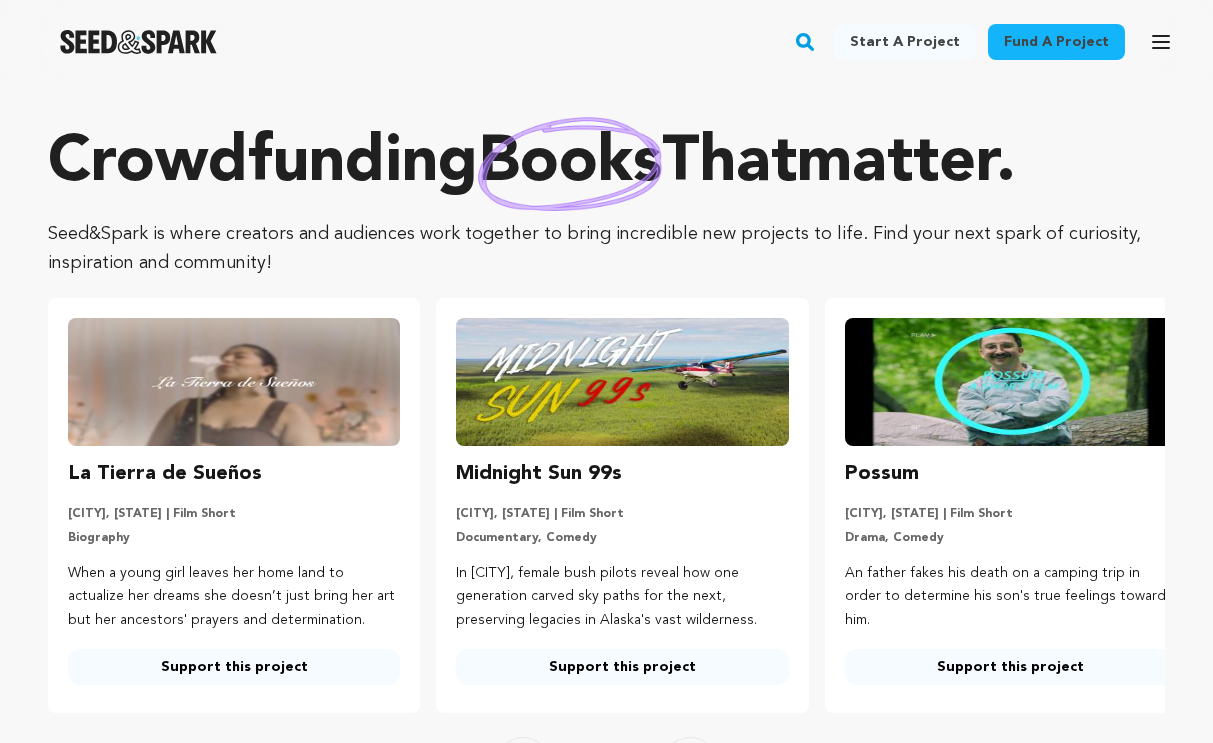 click at bounding box center (138, 42) 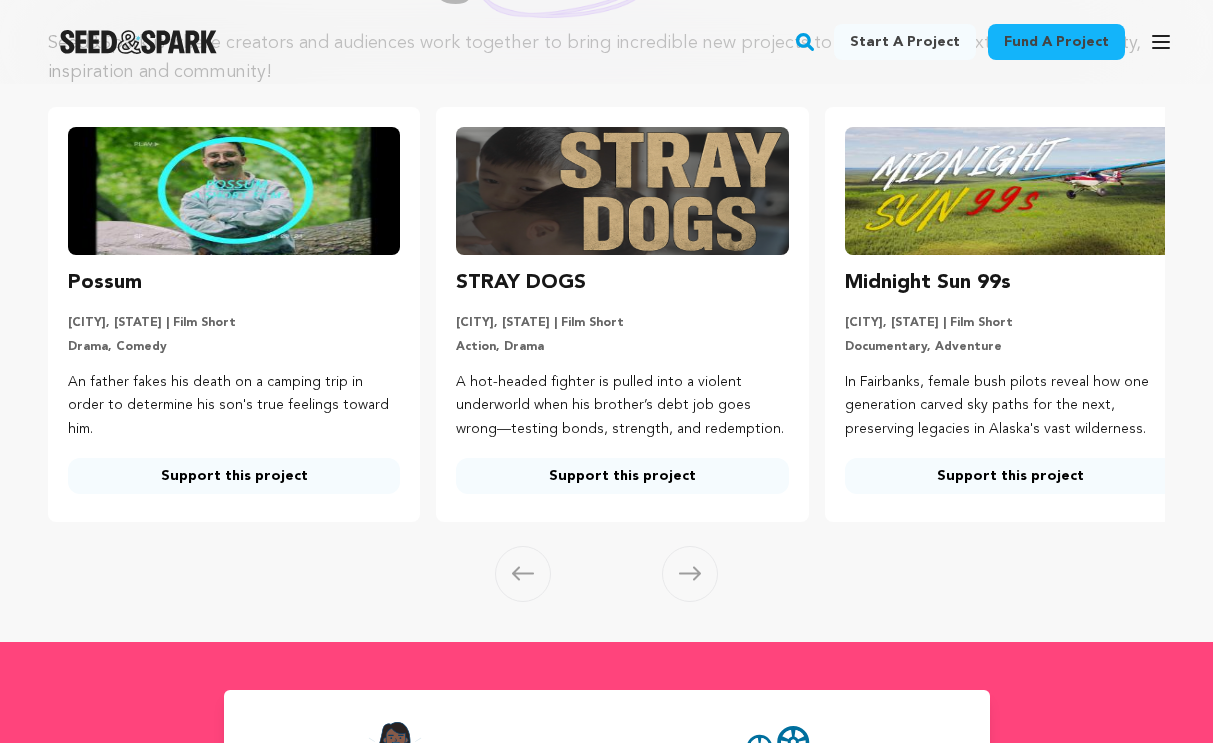scroll, scrollTop: 190, scrollLeft: 0, axis: vertical 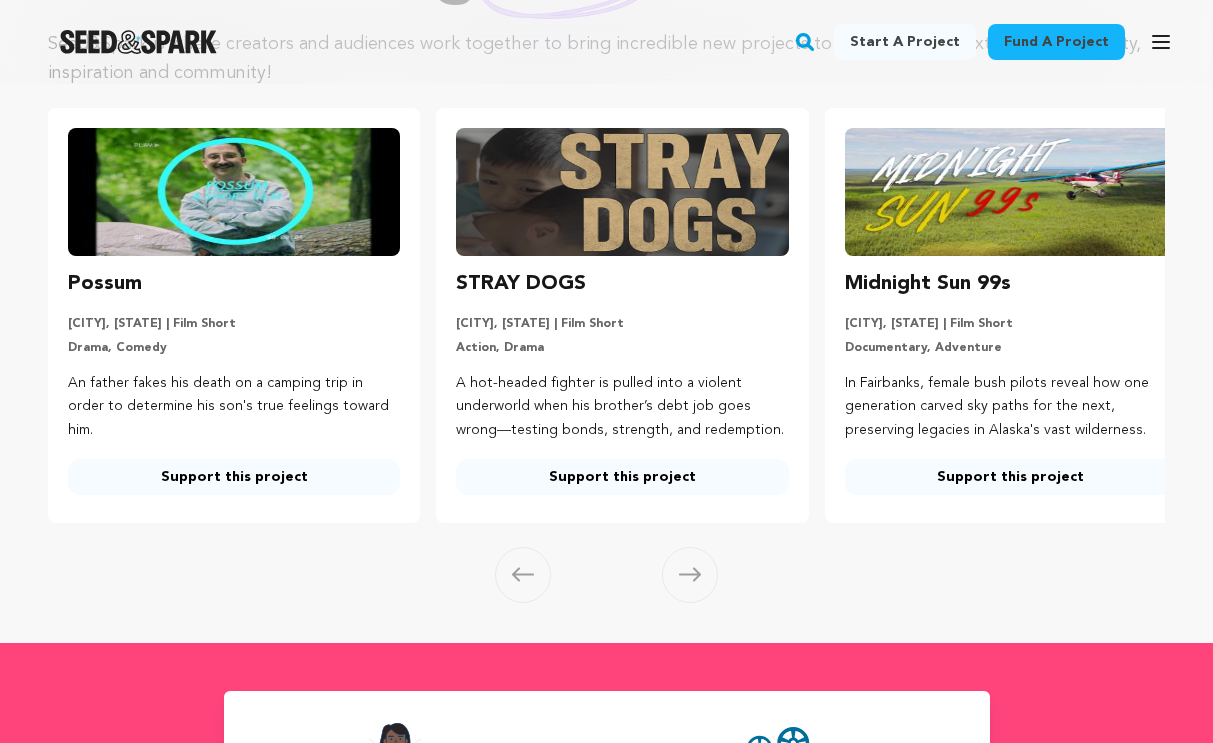 click on "Possum
New York City, New York | Film Short
Drama, Comedy
An father fakes his death on a camping trip in order to determine his son's true feelings toward him.
Support this project" at bounding box center [234, 381] 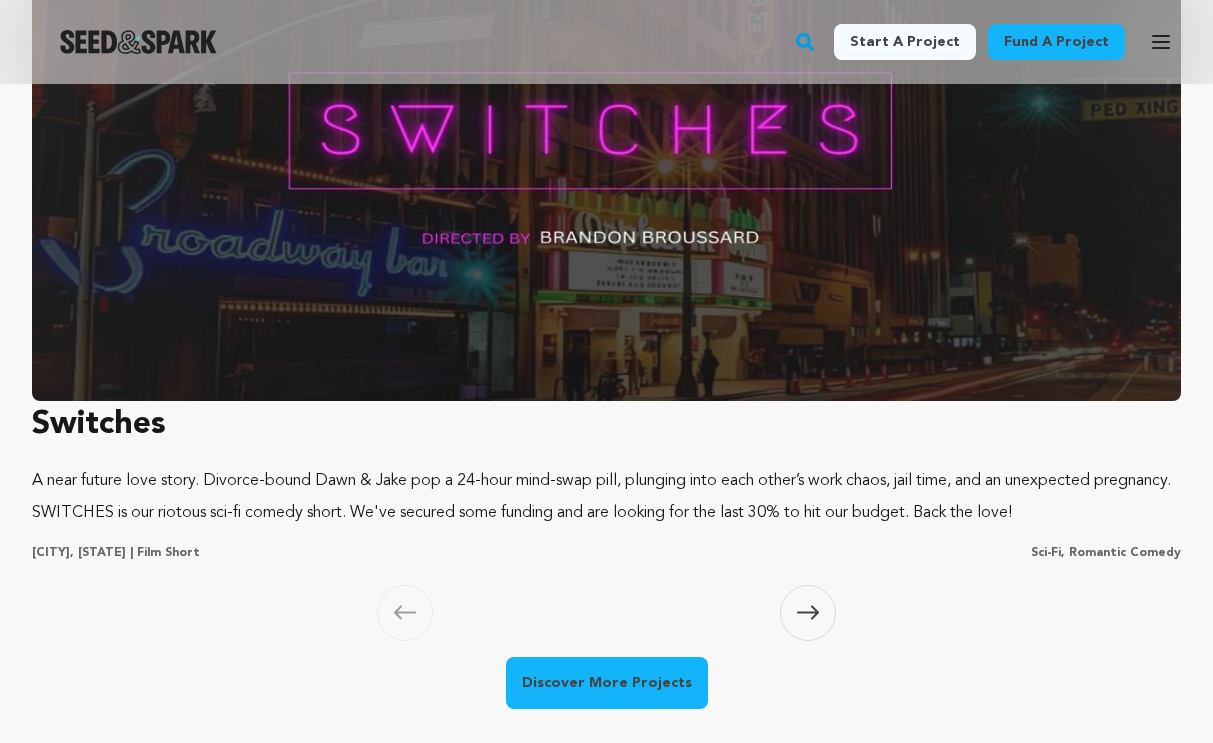 scroll, scrollTop: 1883, scrollLeft: 0, axis: vertical 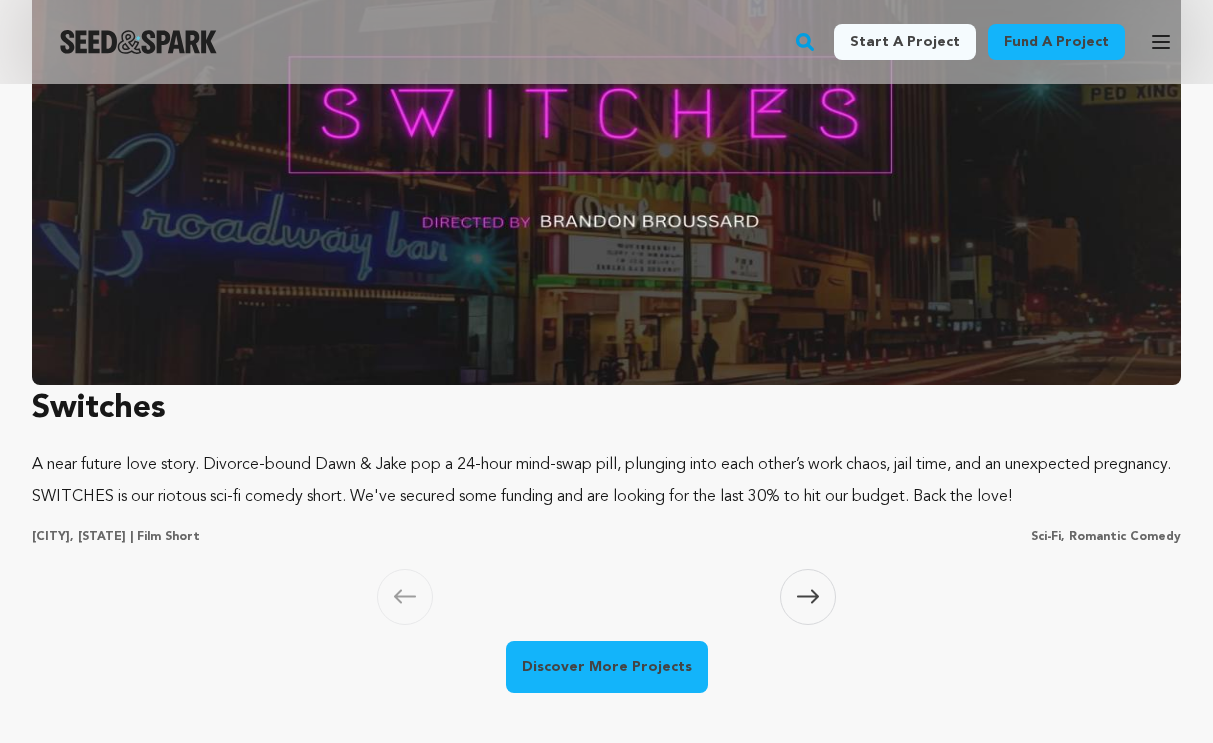 click on "Switches" at bounding box center (606, 409) 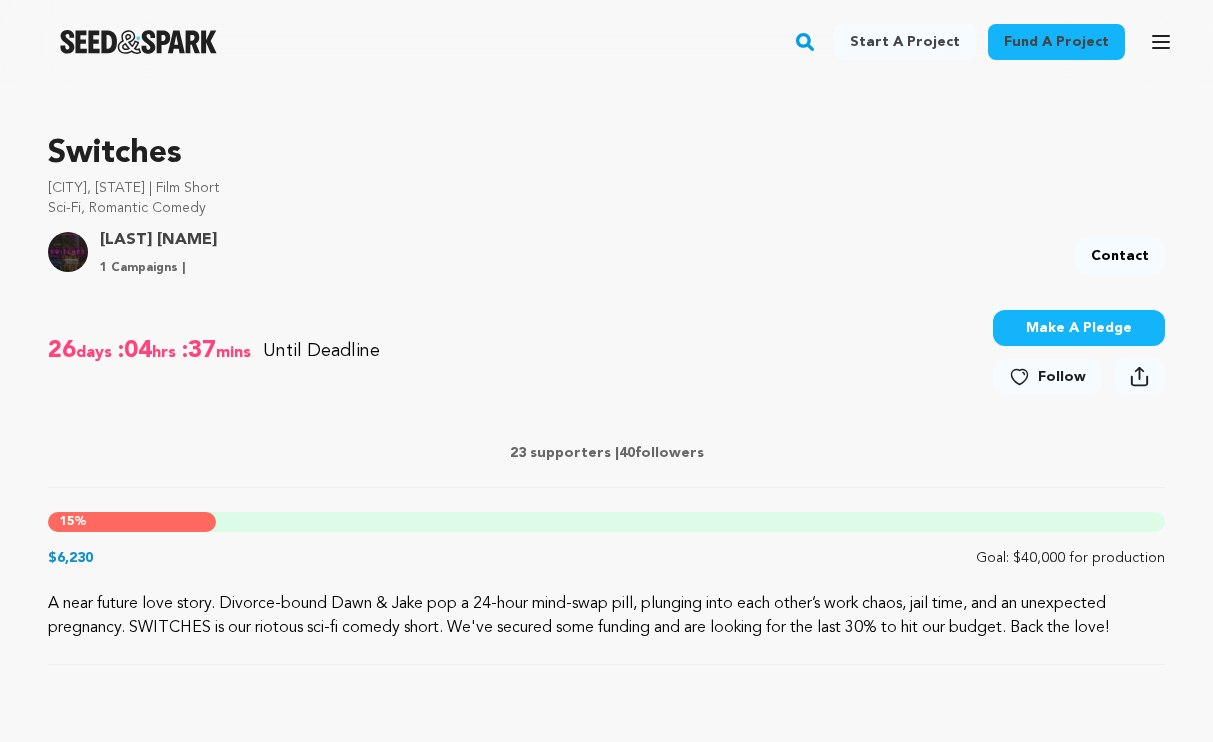 scroll, scrollTop: 638, scrollLeft: 0, axis: vertical 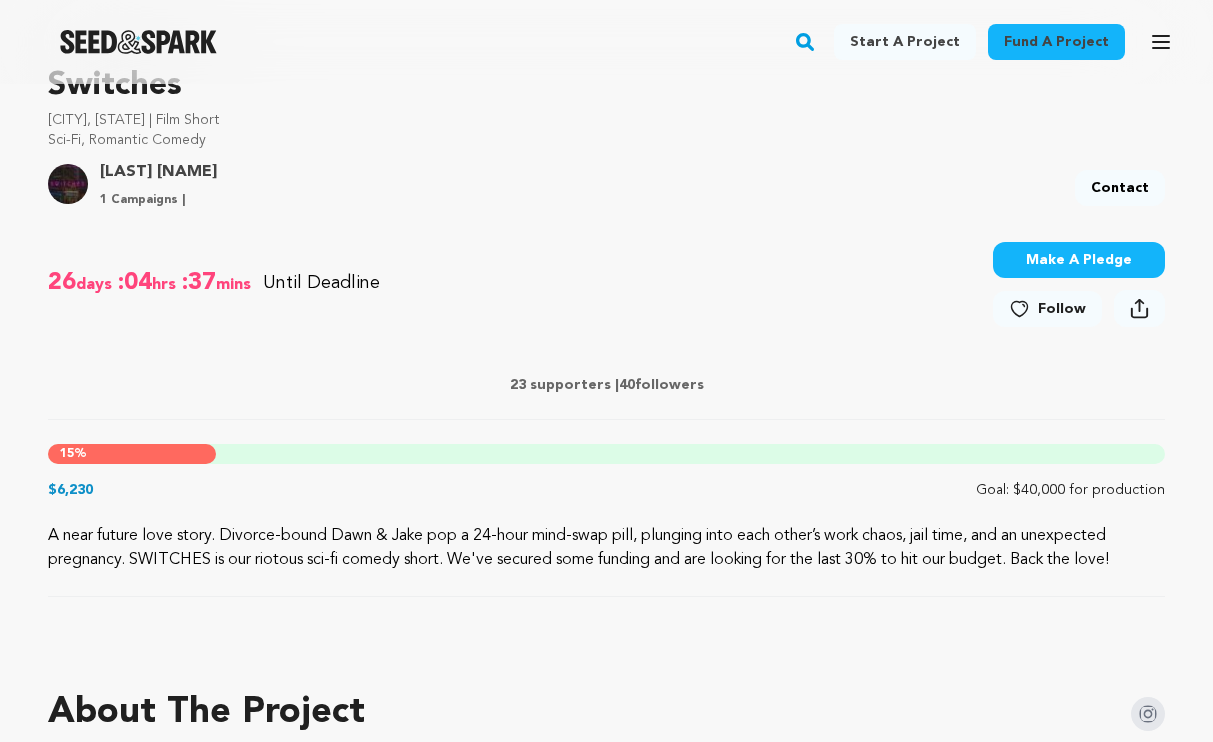 drag, startPoint x: 179, startPoint y: 506, endPoint x: 284, endPoint y: 511, distance: 105.11898 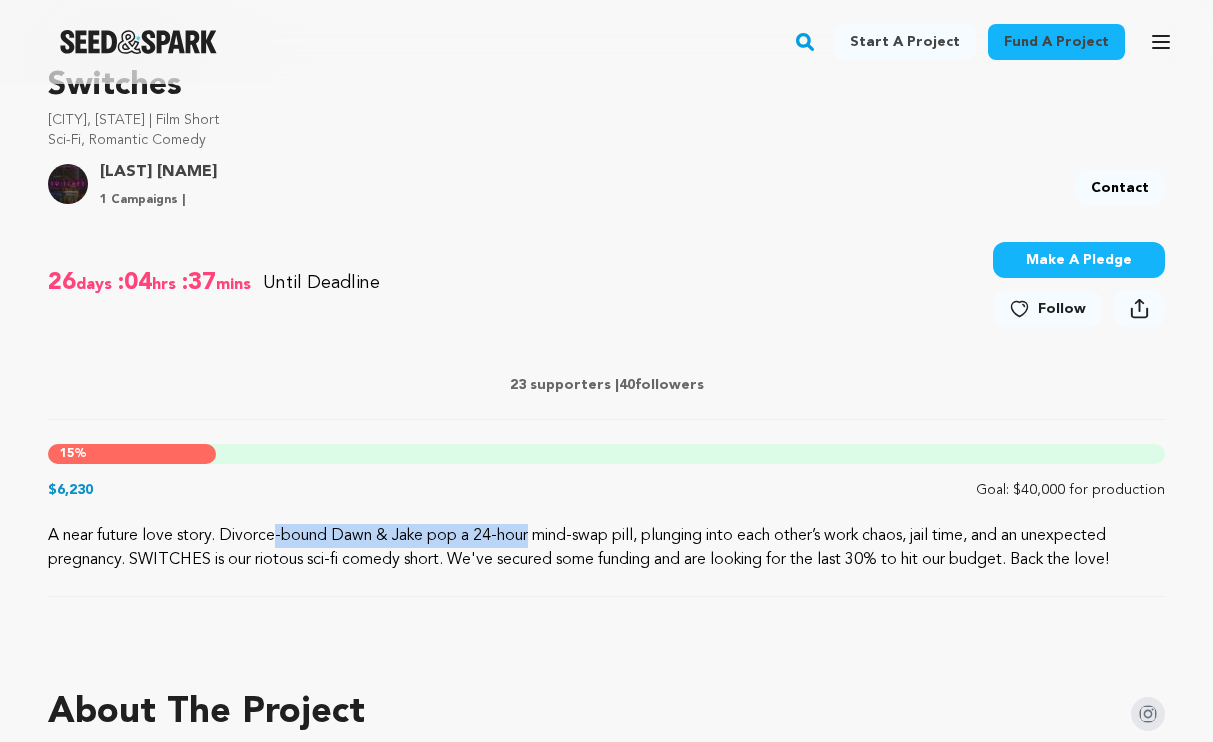 drag, startPoint x: 186, startPoint y: 522, endPoint x: 269, endPoint y: 542, distance: 85.37564 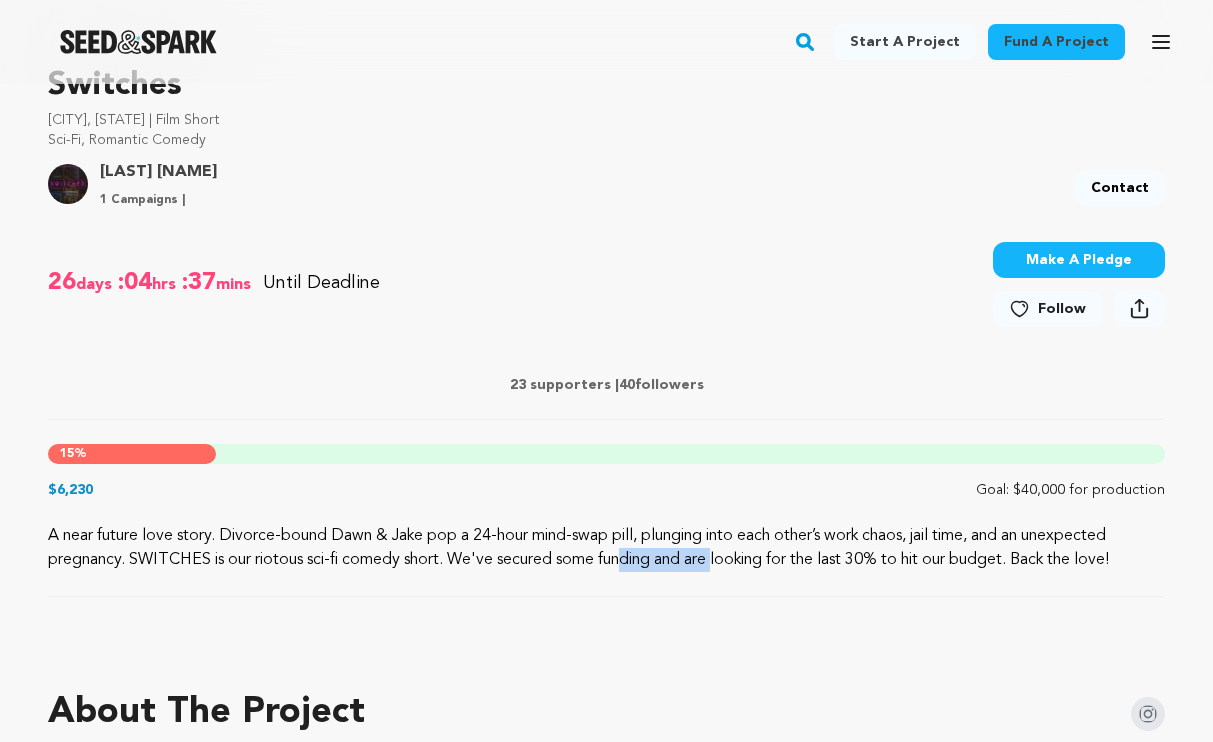 drag, startPoint x: 378, startPoint y: 550, endPoint x: 476, endPoint y: 554, distance: 98.0816 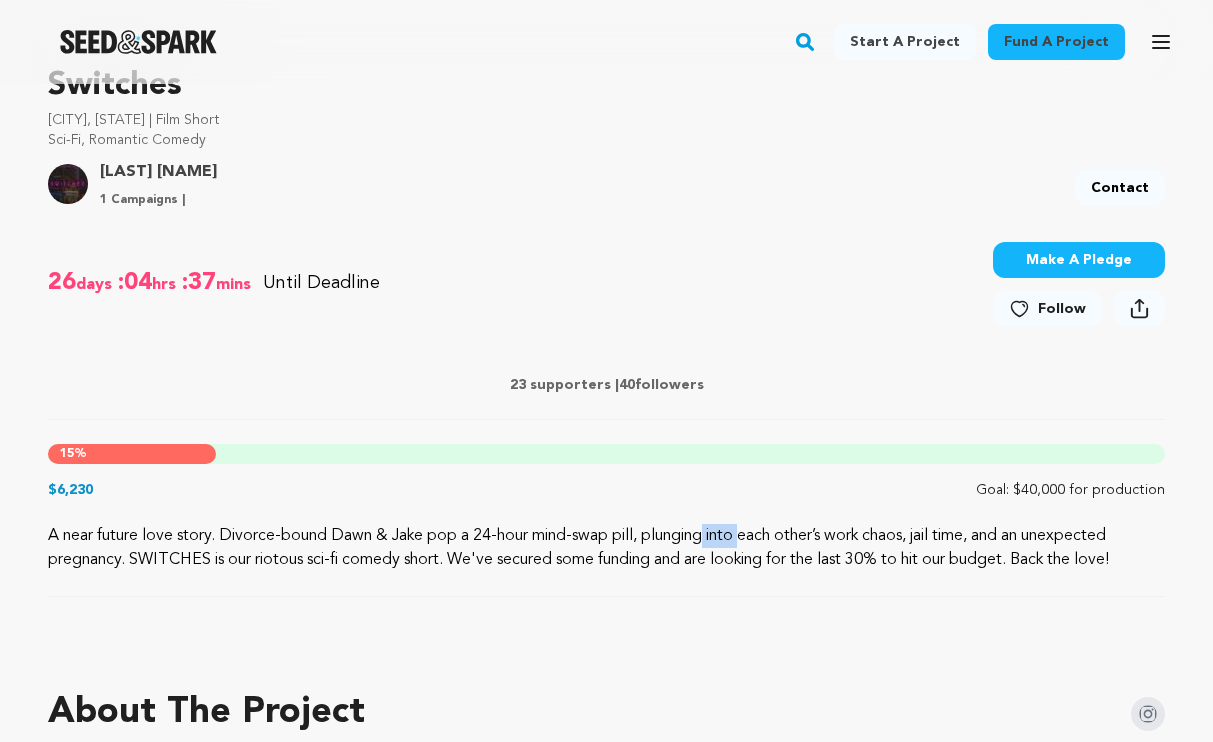 drag, startPoint x: 472, startPoint y: 542, endPoint x: 526, endPoint y: 535, distance: 54.451813 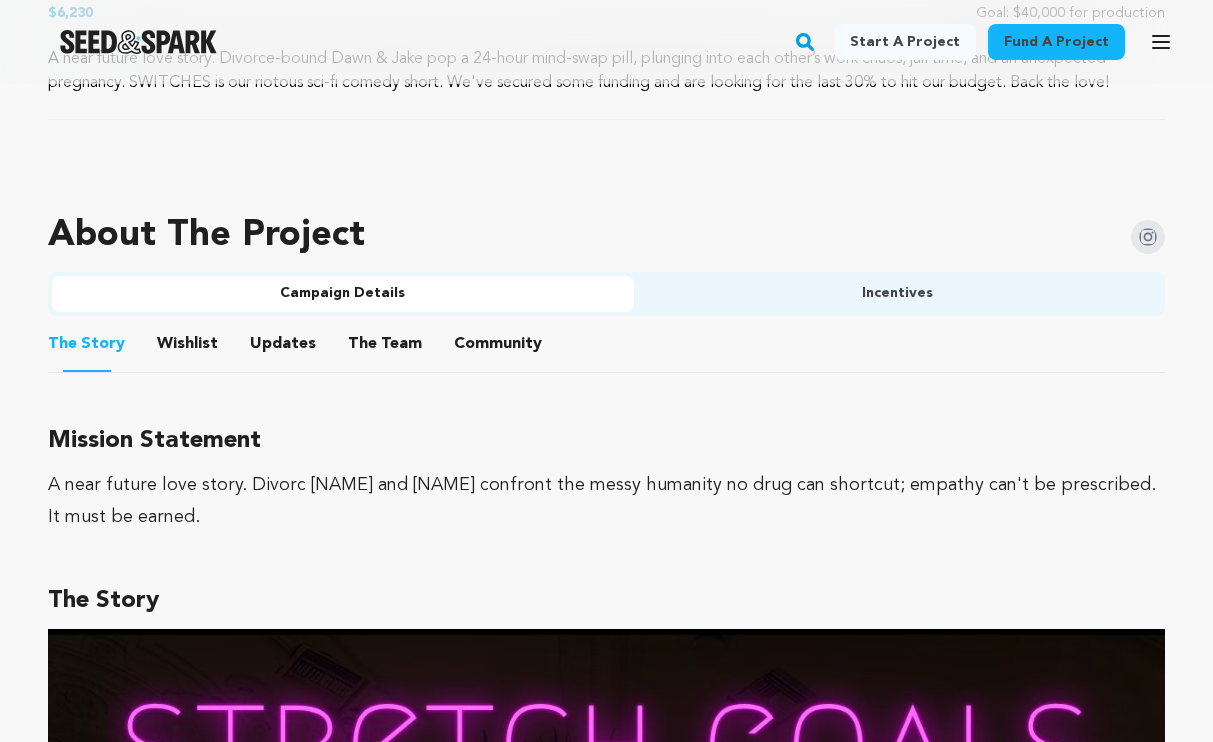 scroll, scrollTop: 1146, scrollLeft: 0, axis: vertical 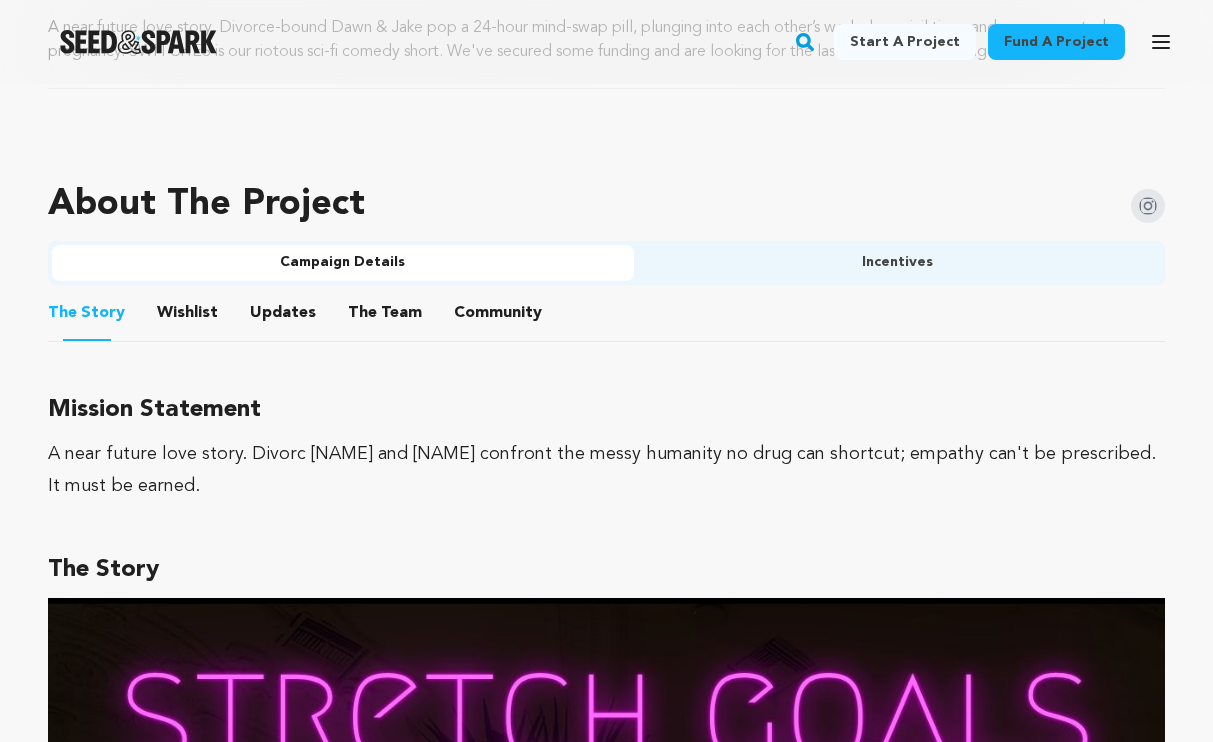 click on "Wishlist" at bounding box center [188, 317] 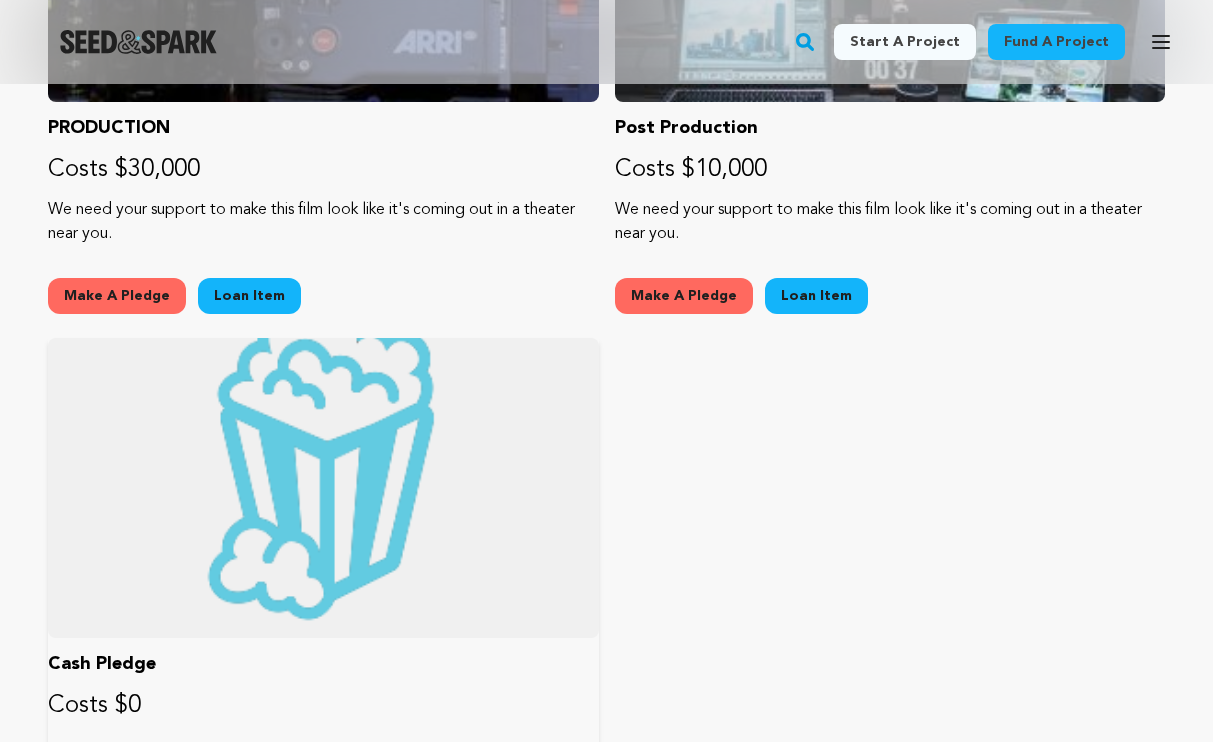 scroll, scrollTop: 1818, scrollLeft: 0, axis: vertical 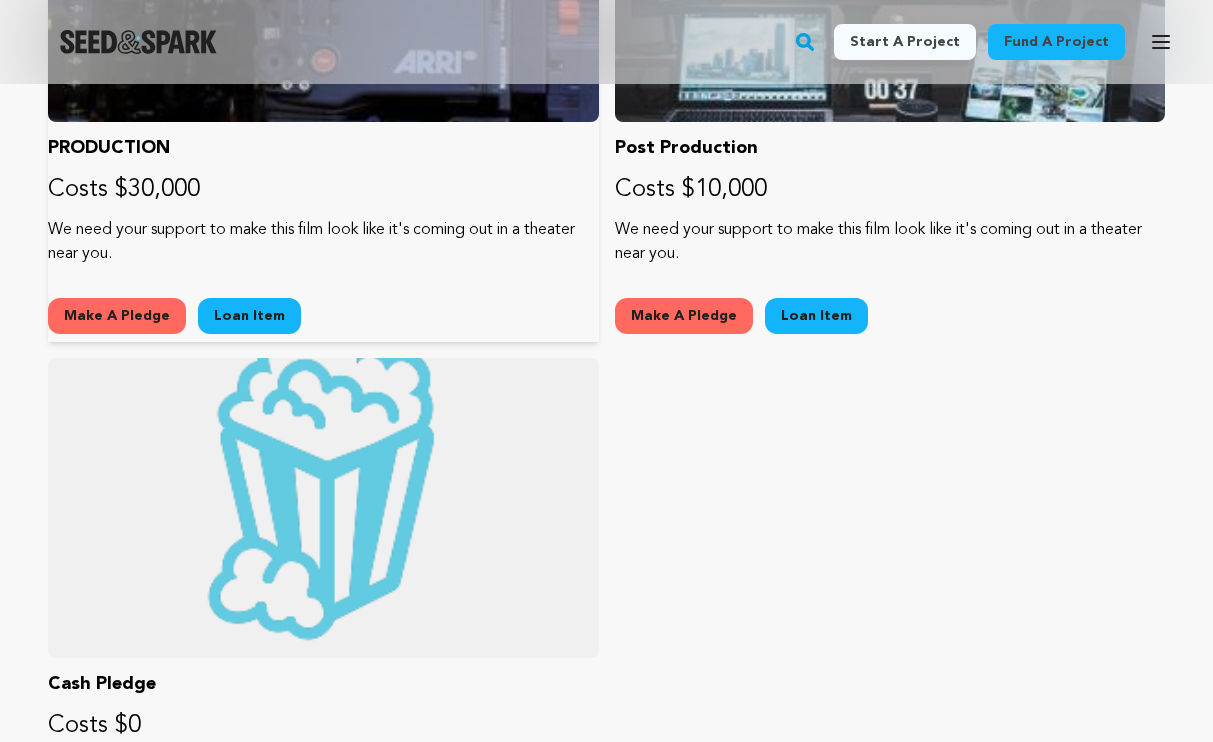 click on "Loan Item" at bounding box center (249, 316) 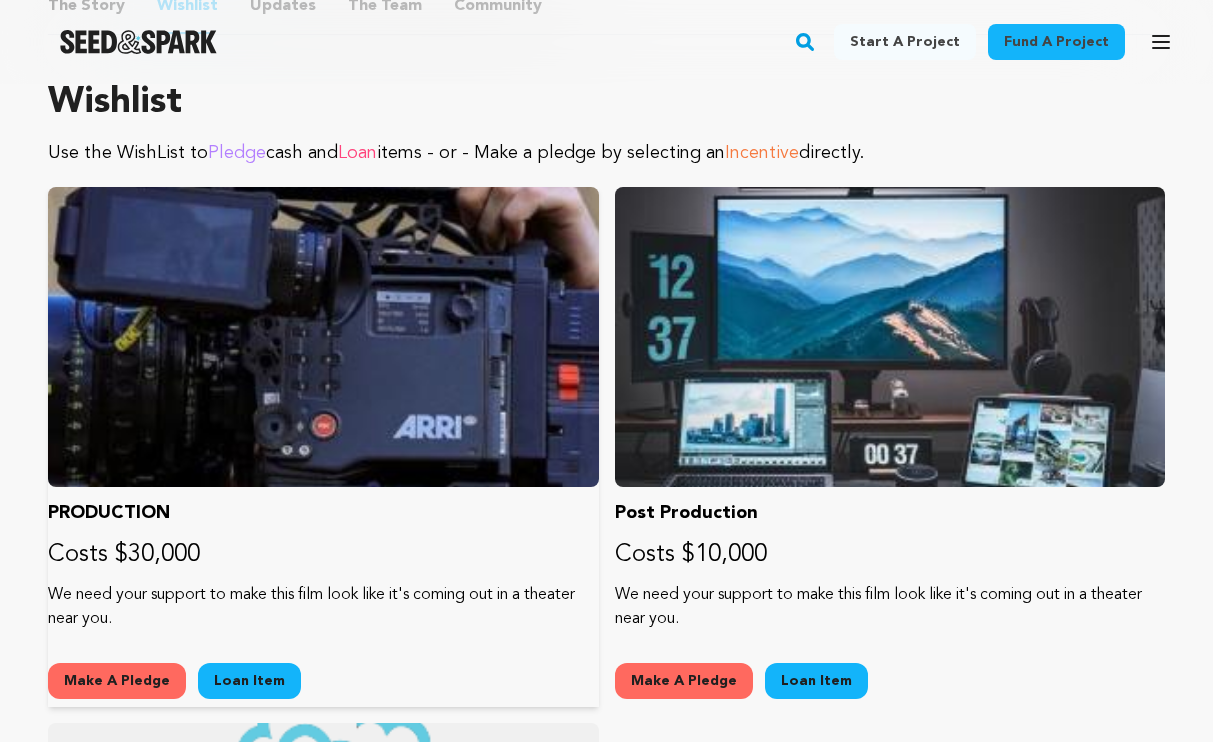 scroll, scrollTop: 1182, scrollLeft: 0, axis: vertical 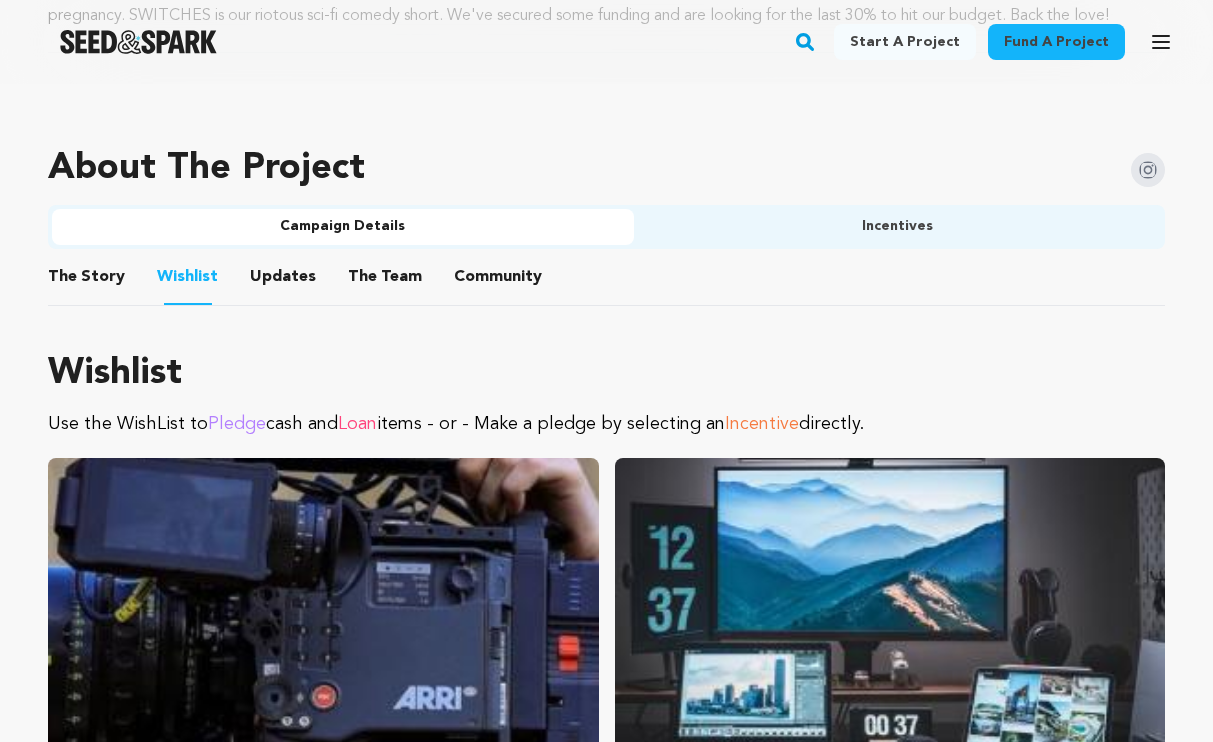click on "Updates" at bounding box center [283, 281] 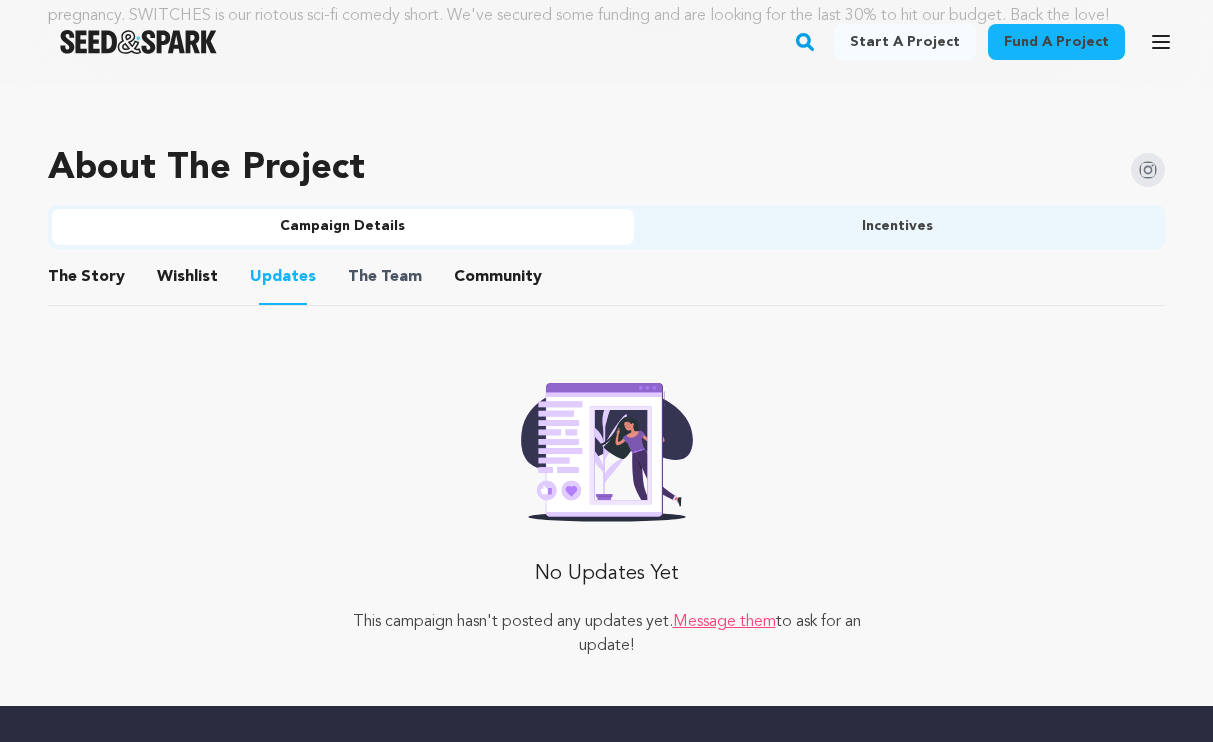 click on "The   Team" at bounding box center [385, 277] 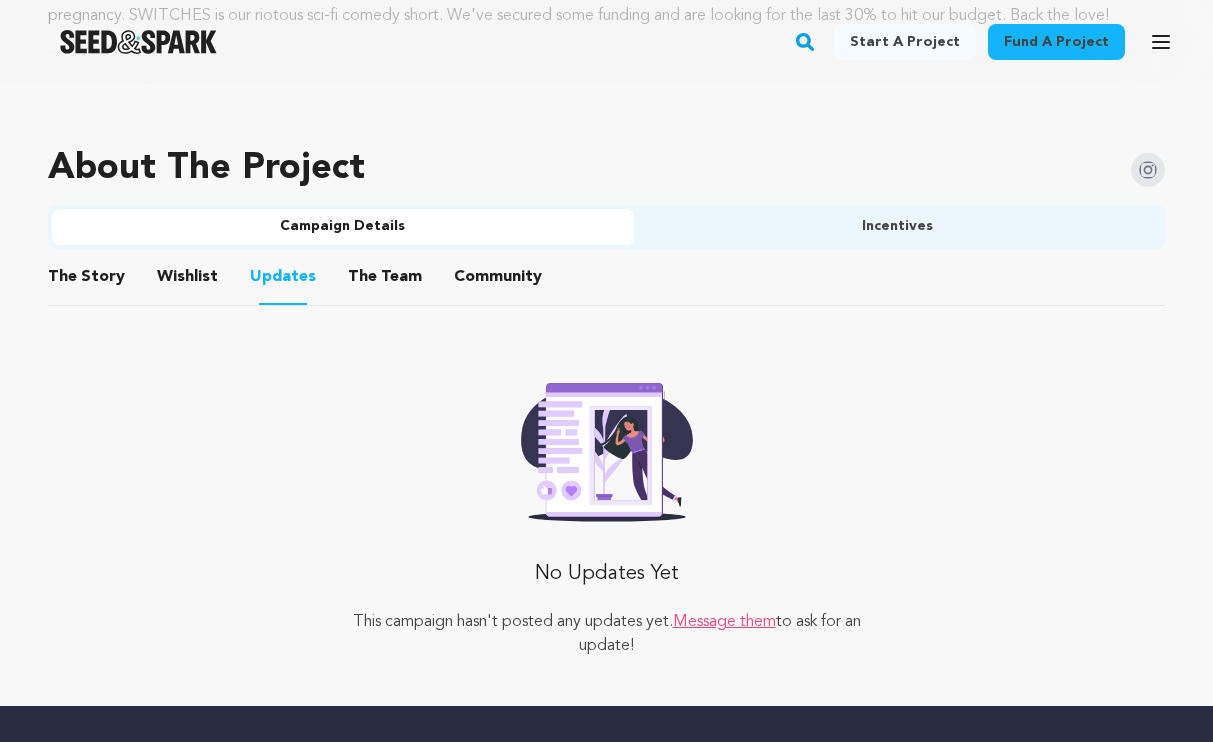 click on "Community" at bounding box center [498, 281] 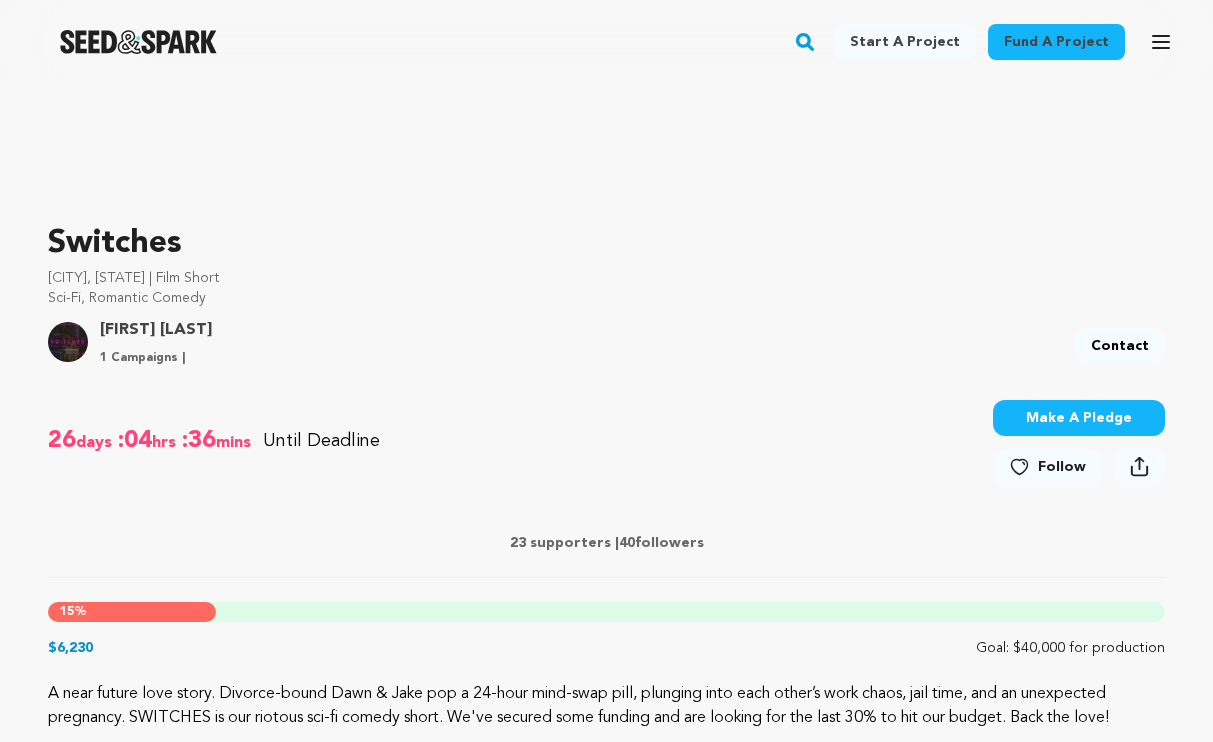 scroll, scrollTop: 778, scrollLeft: 0, axis: vertical 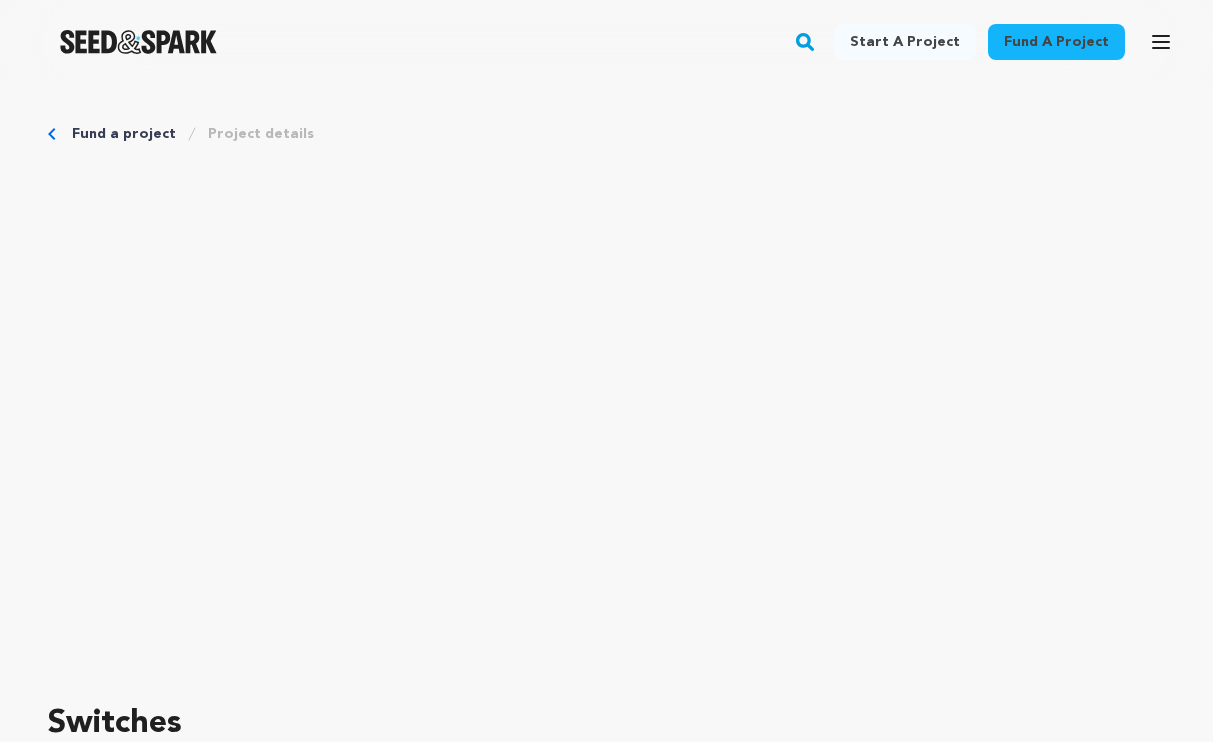 click on "Fund a project
Project details" at bounding box center (606, 134) 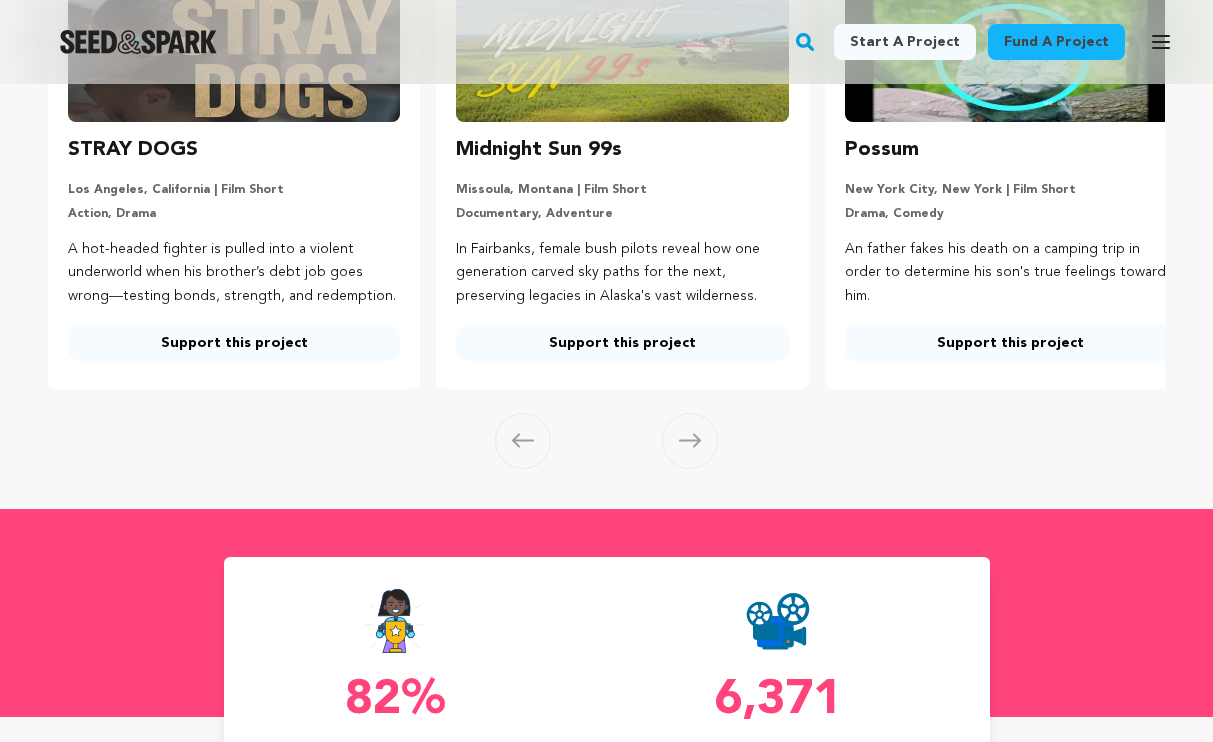 scroll, scrollTop: 276, scrollLeft: 0, axis: vertical 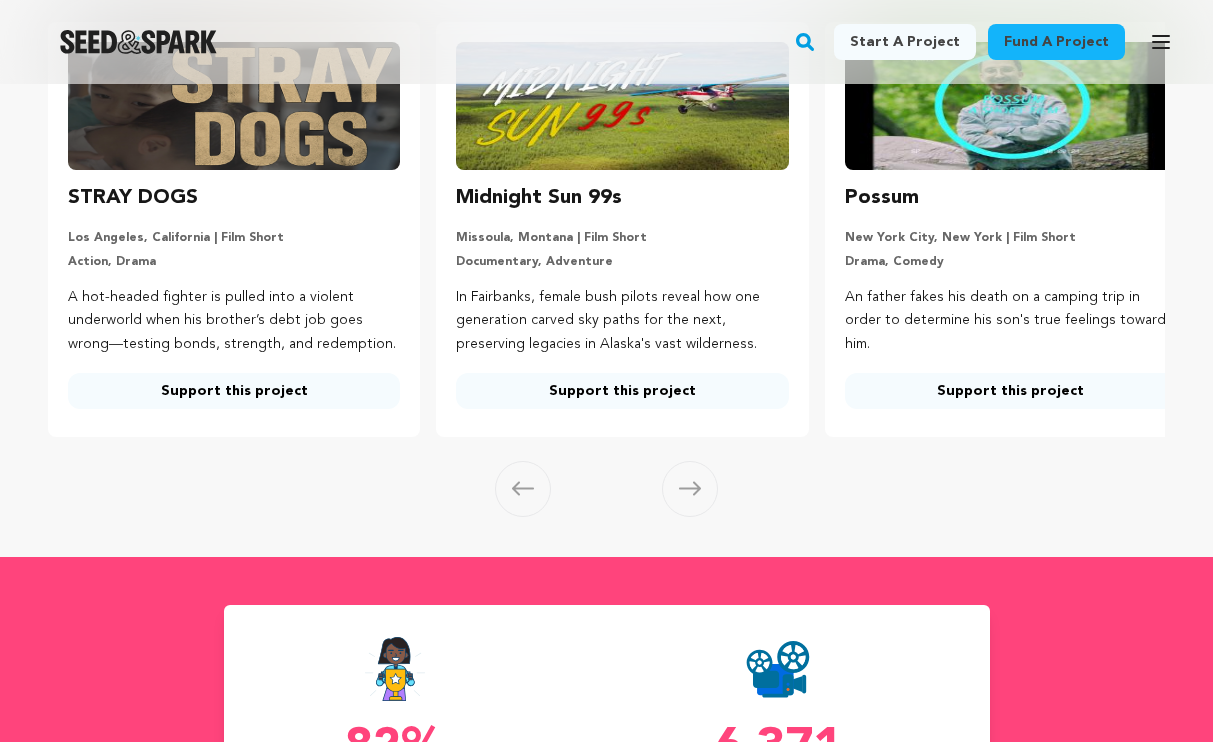 click at bounding box center [690, 489] 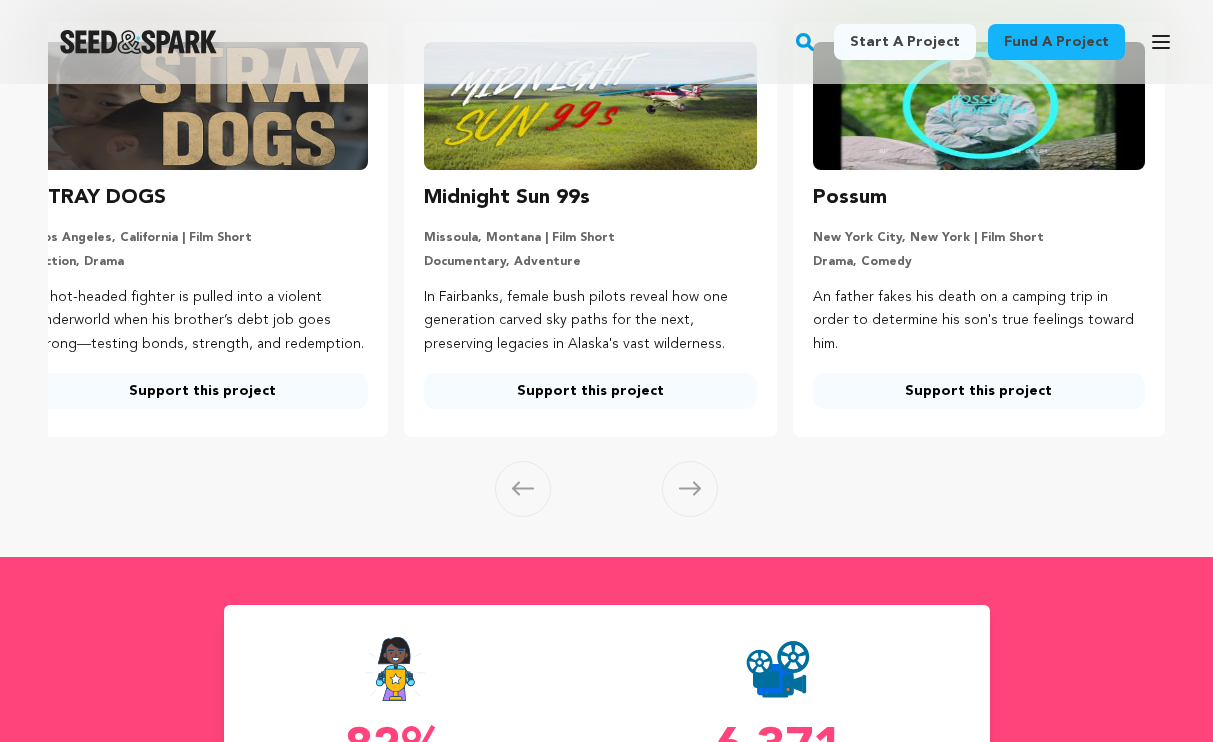 click at bounding box center [690, 489] 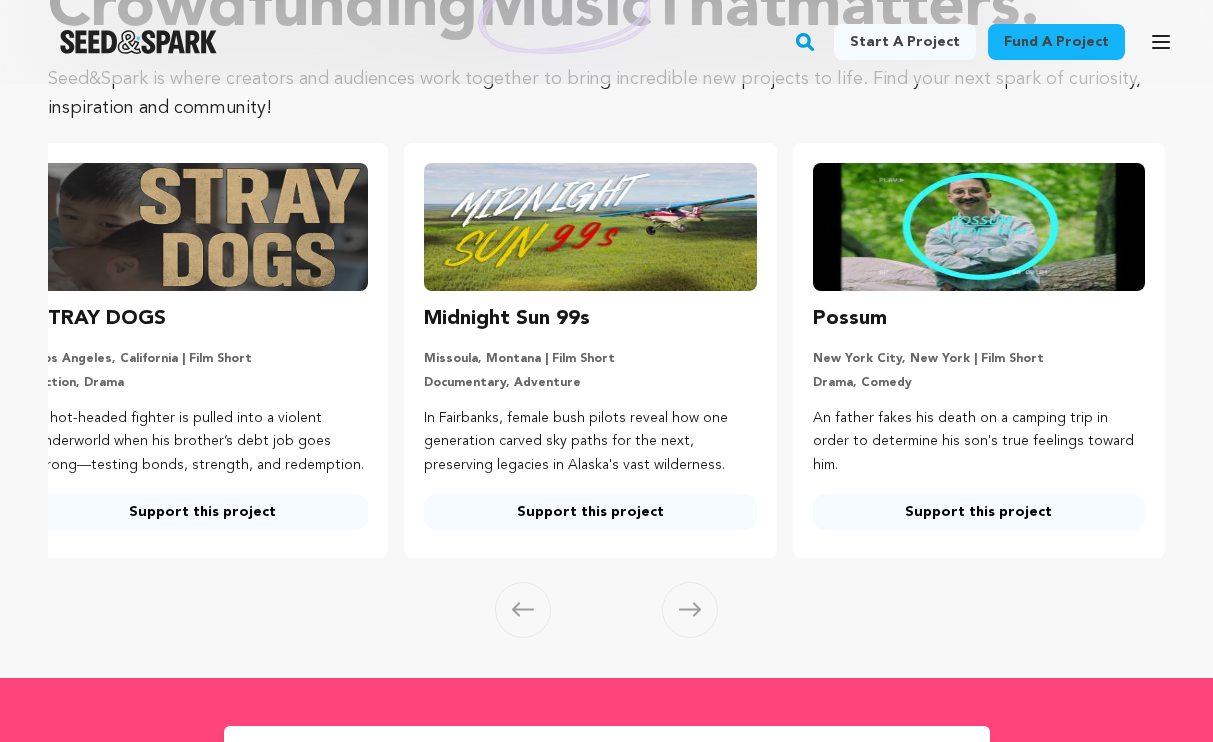 scroll, scrollTop: 106, scrollLeft: 0, axis: vertical 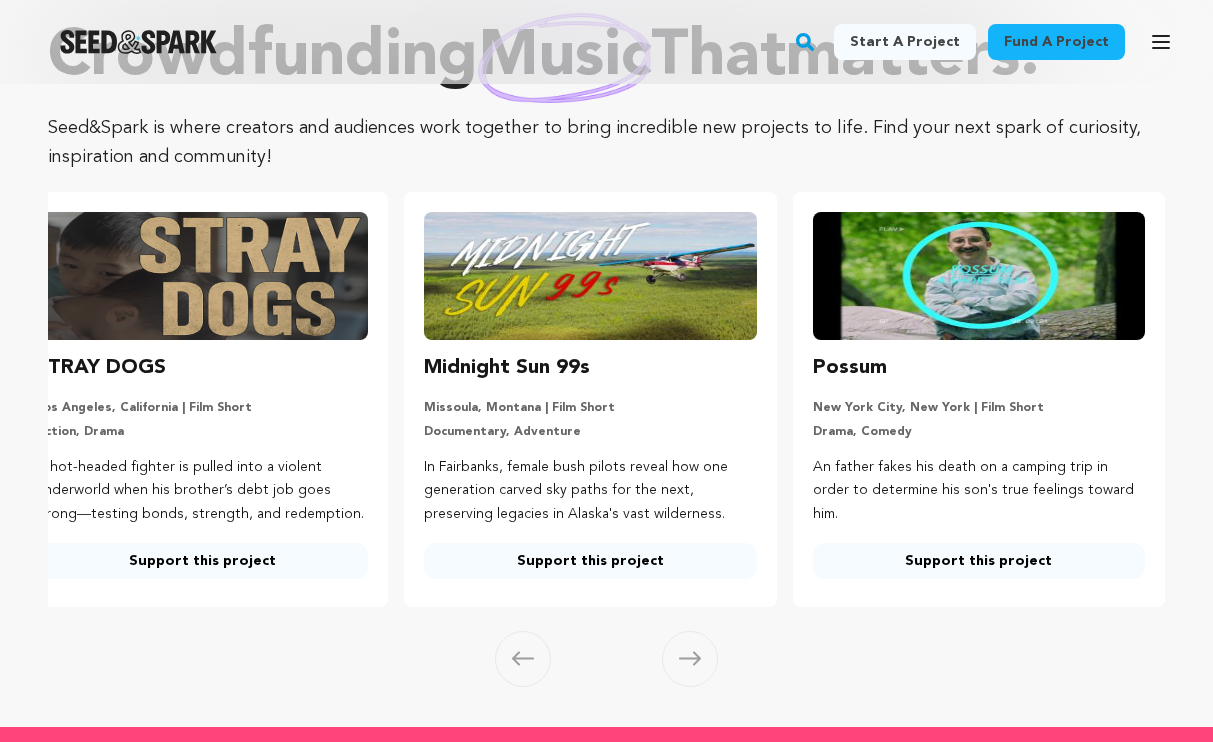 click on "Crowdfunding
music
that  matters .
Seed&Spark is where creators and audiences work together to bring incredible new projects to life. Find your next spark of curiosity, inspiration and community!" at bounding box center (606, 95) 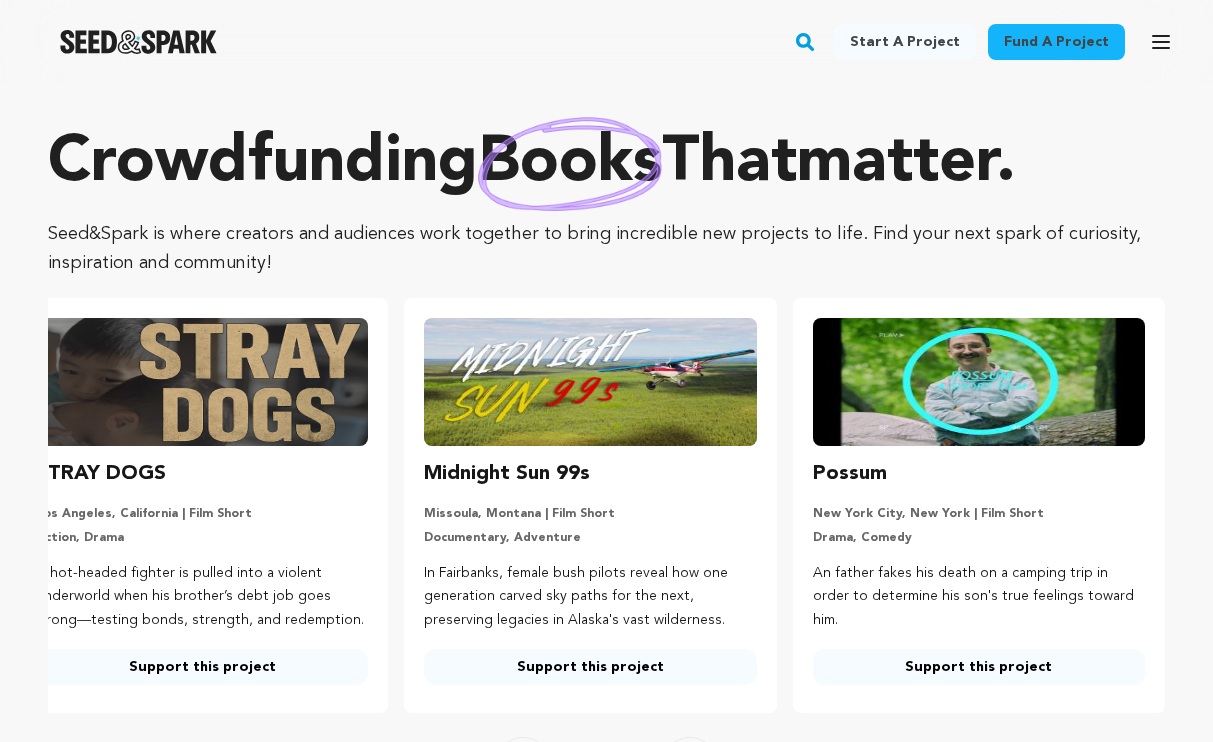 scroll, scrollTop: 0, scrollLeft: 0, axis: both 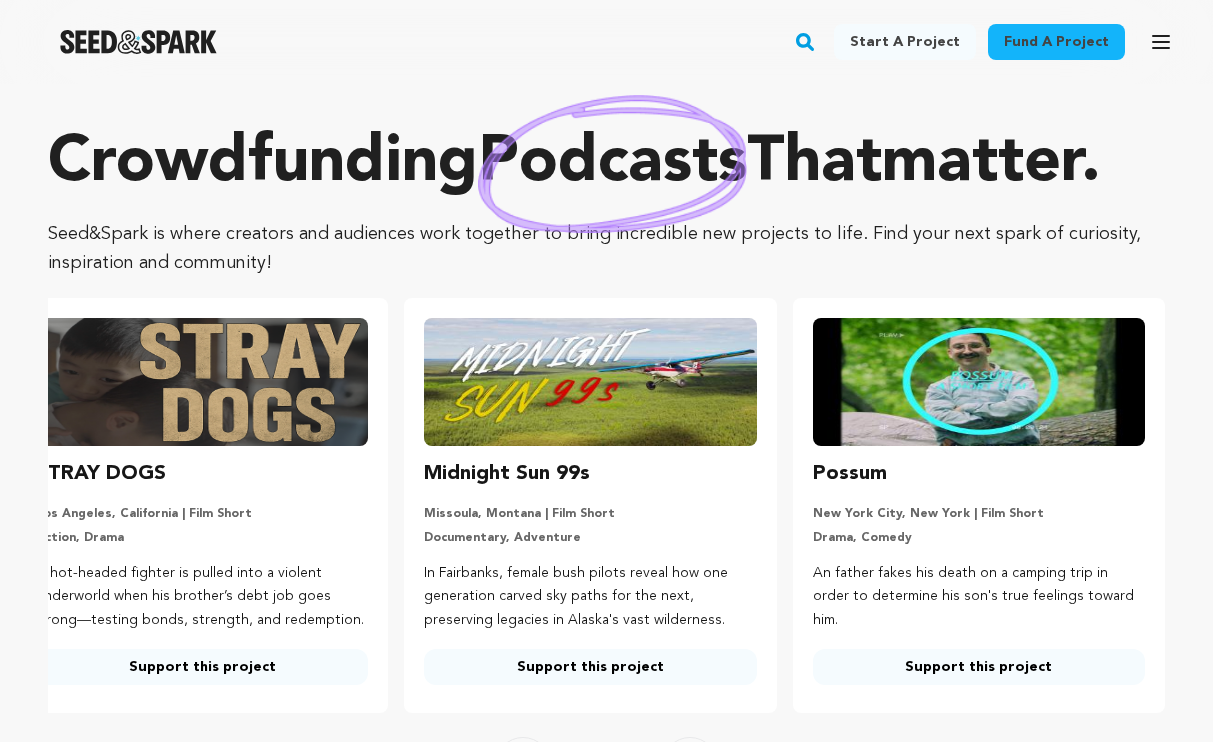 click 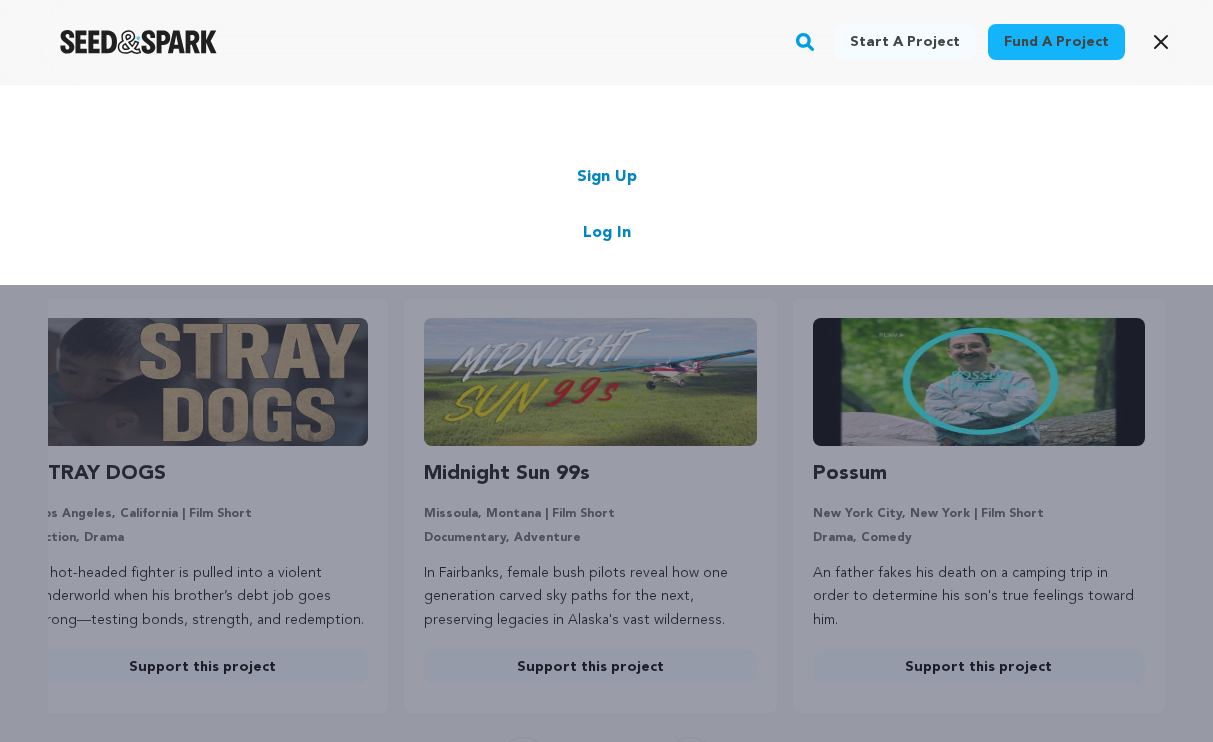 click on "Start a project
Fund a project
Sign Up
Log In" at bounding box center (606, 455) 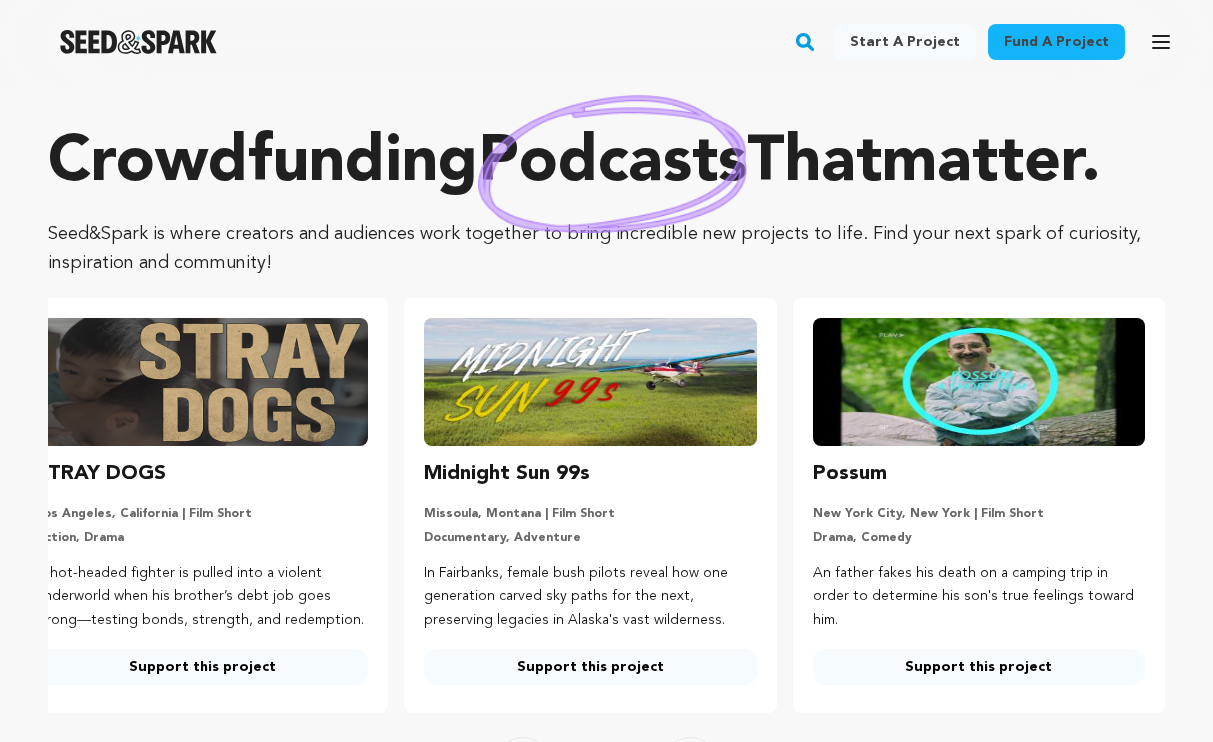 scroll, scrollTop: 0, scrollLeft: 0, axis: both 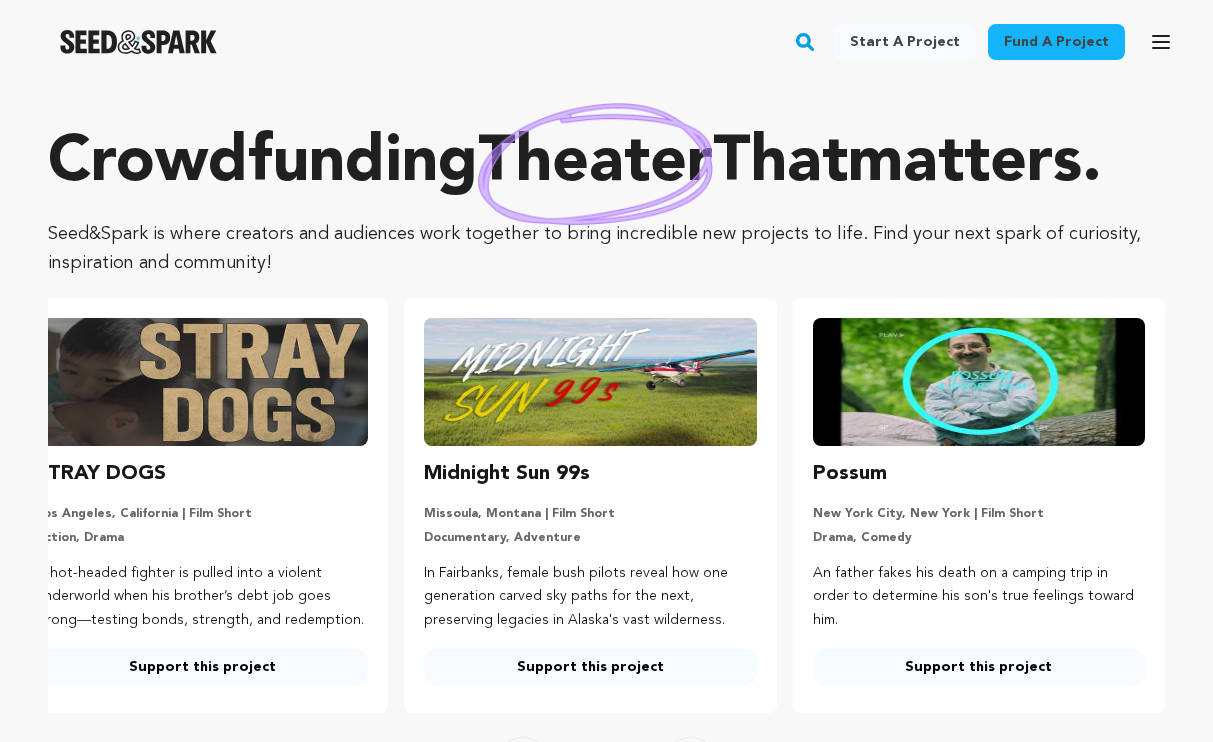 click at bounding box center [138, 42] 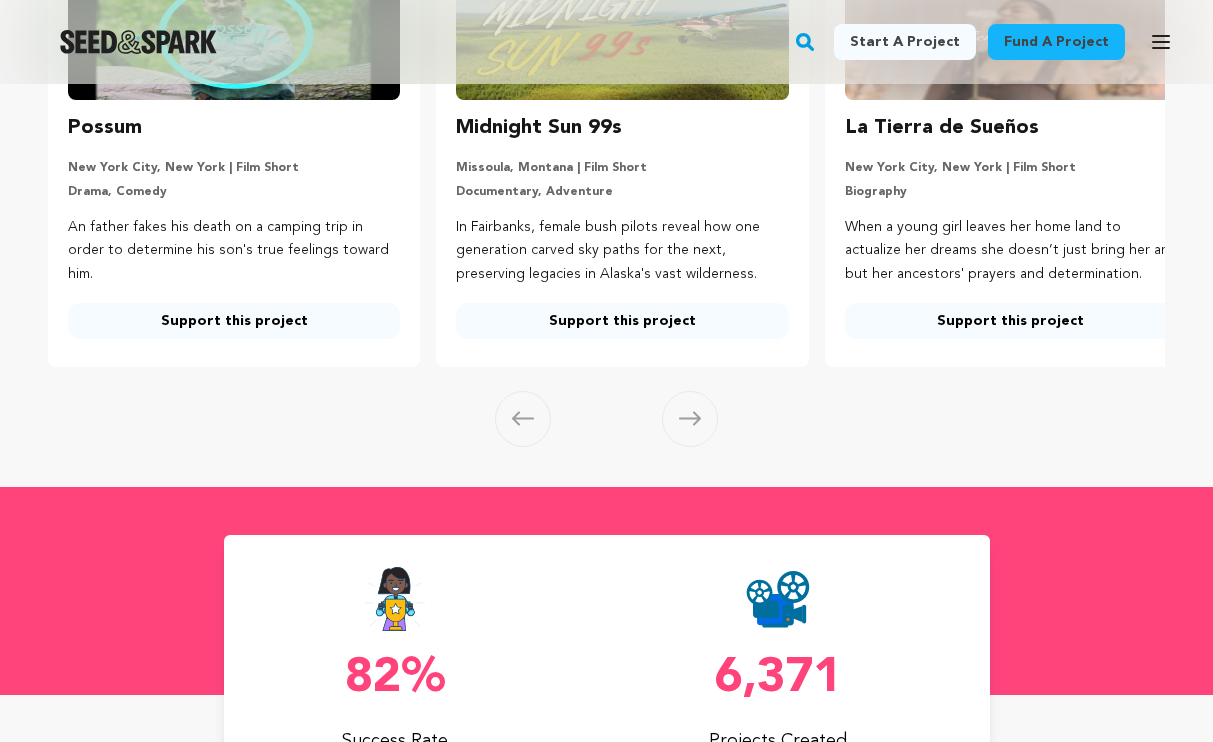 scroll, scrollTop: 548, scrollLeft: 0, axis: vertical 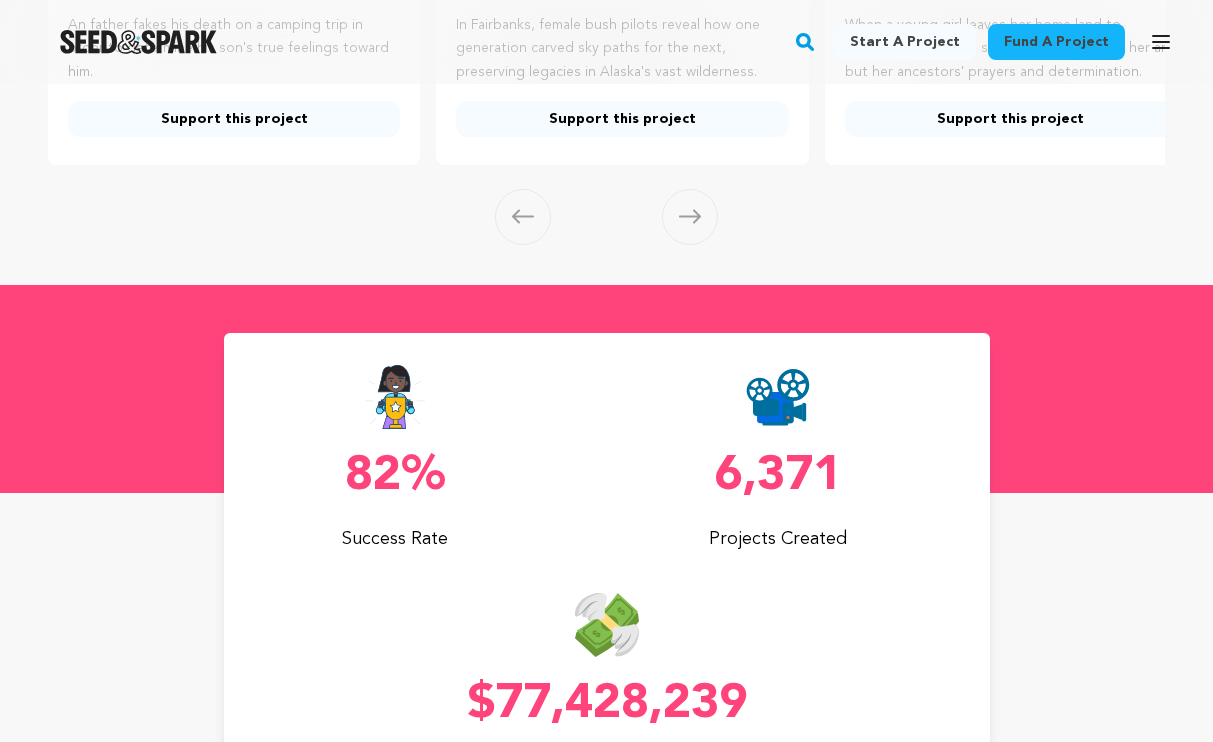 click 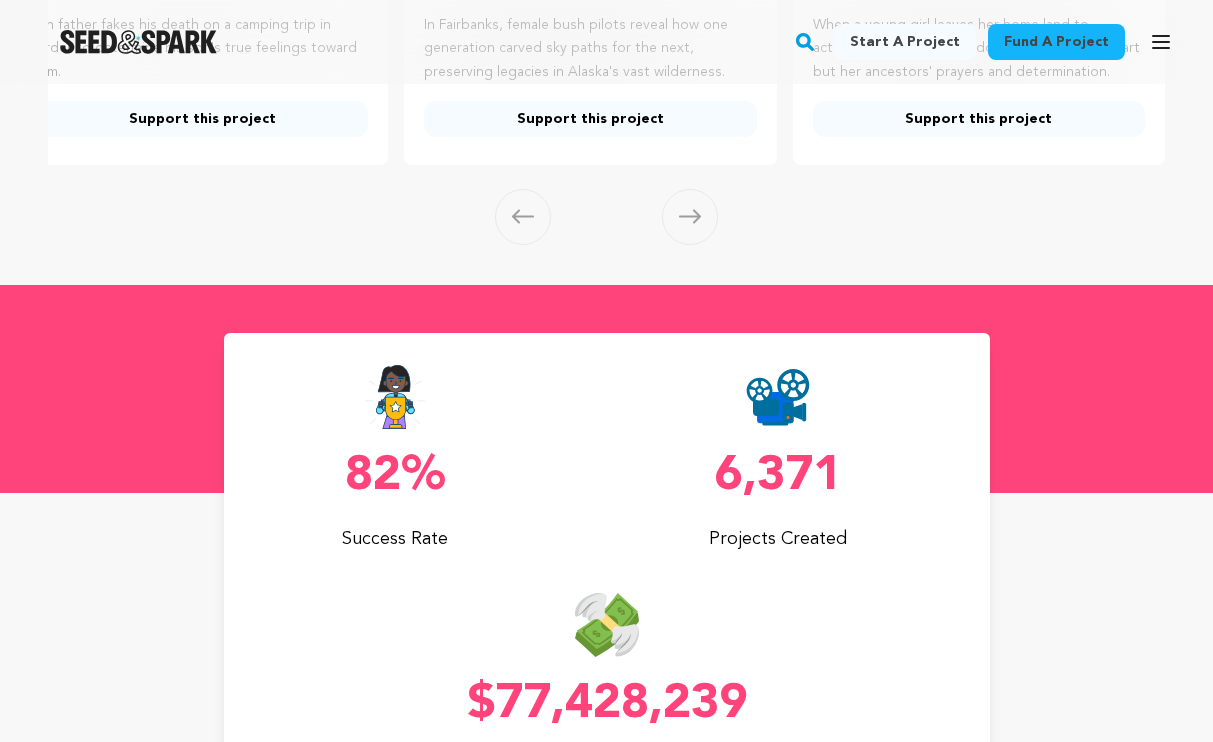 click at bounding box center [690, 217] 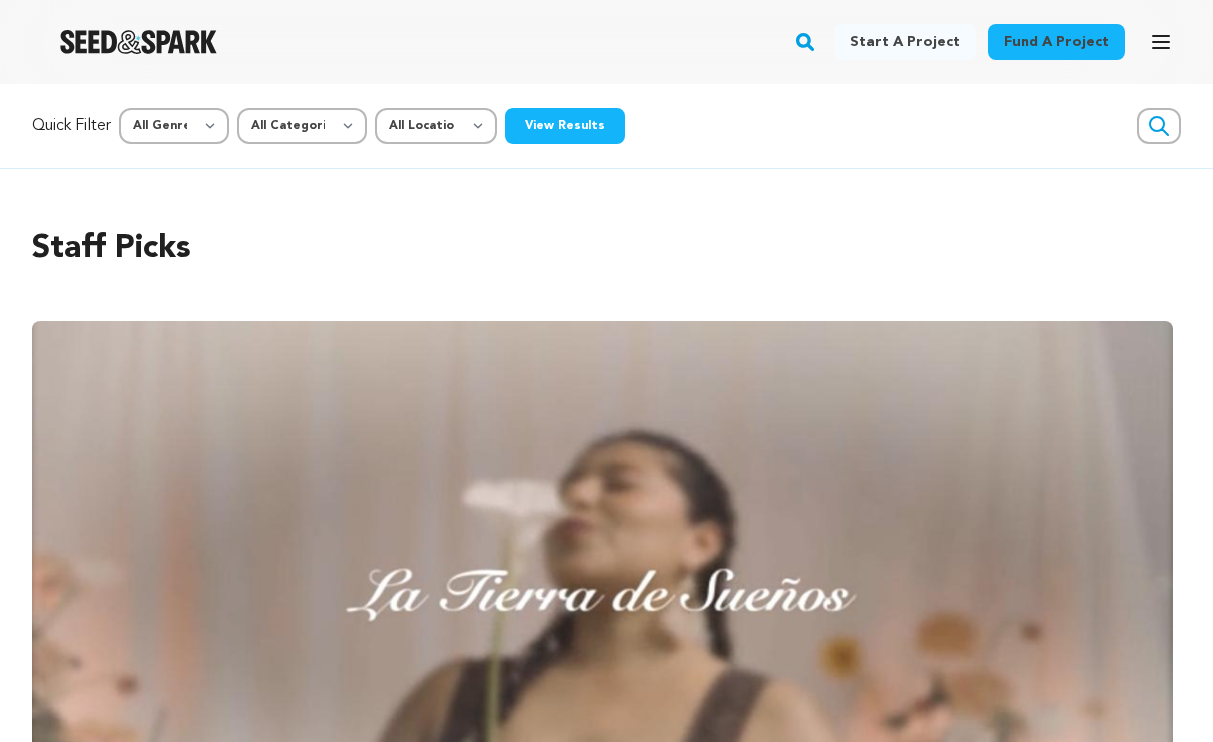 scroll, scrollTop: 0, scrollLeft: 0, axis: both 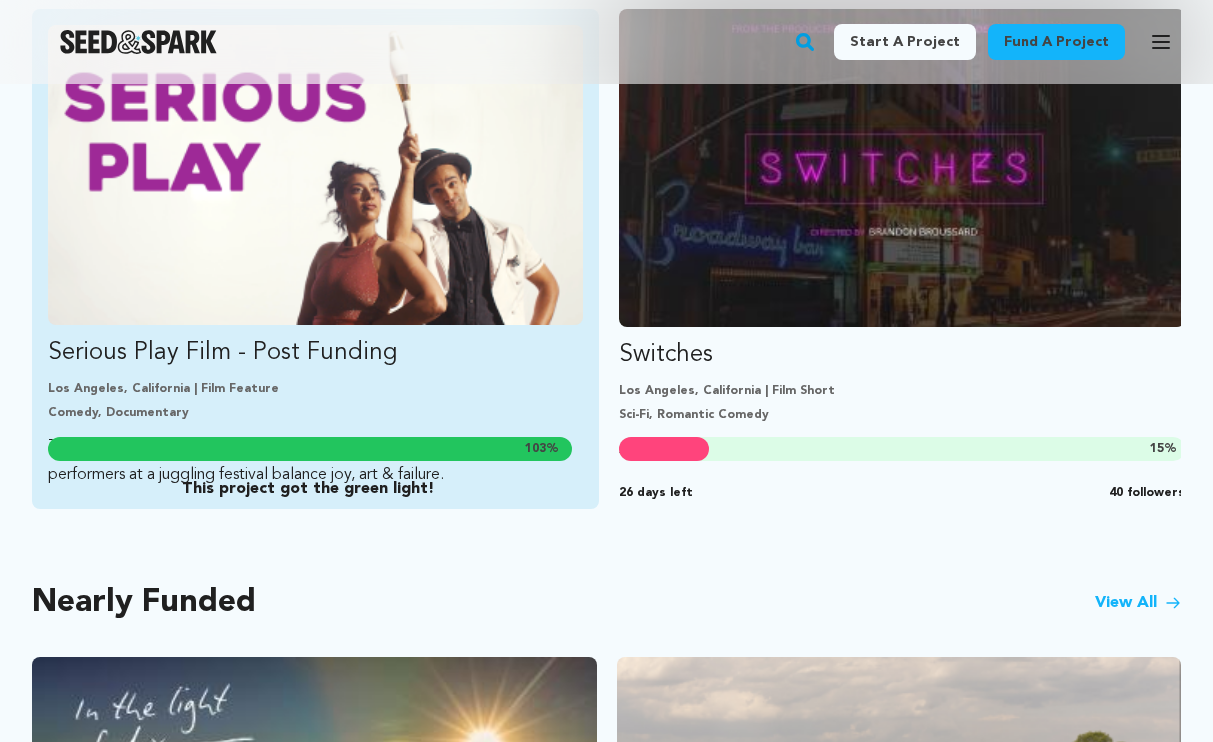 click on "Los Angeles, California | Film Feature" at bounding box center [315, 389] 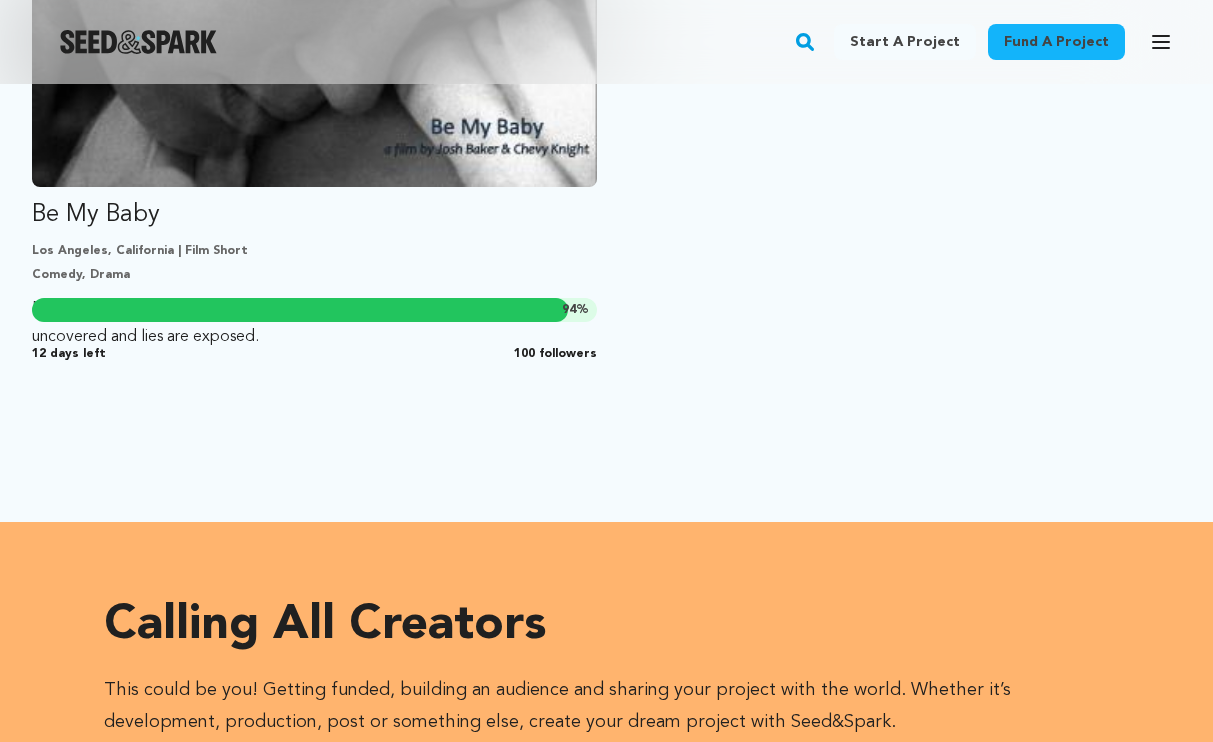 scroll, scrollTop: 2577, scrollLeft: 0, axis: vertical 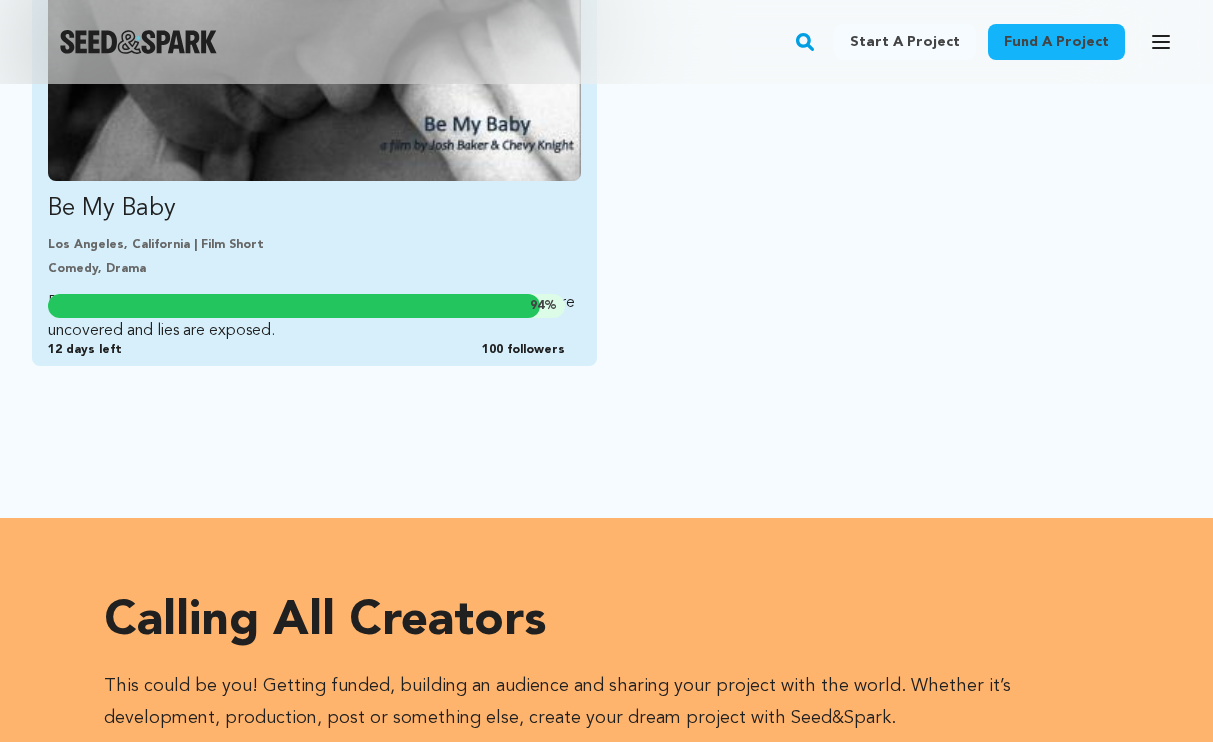 click on "Be My Baby" at bounding box center (314, 209) 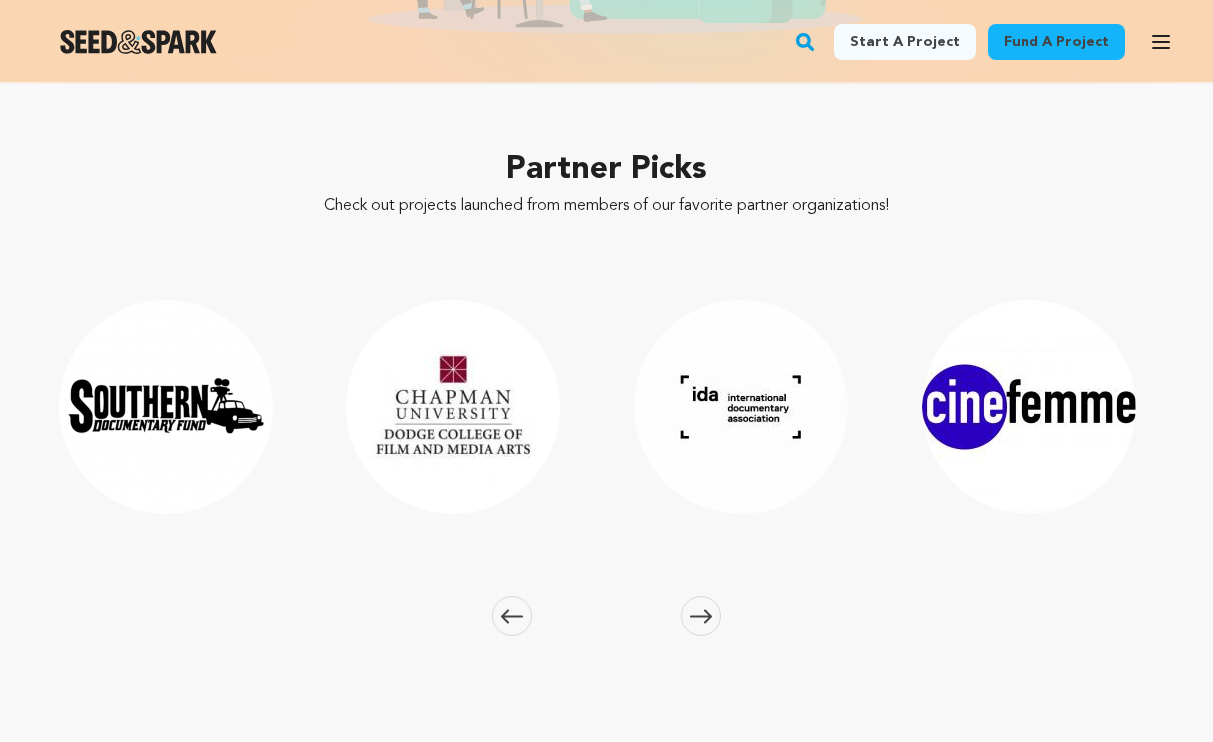 scroll, scrollTop: 3986, scrollLeft: 0, axis: vertical 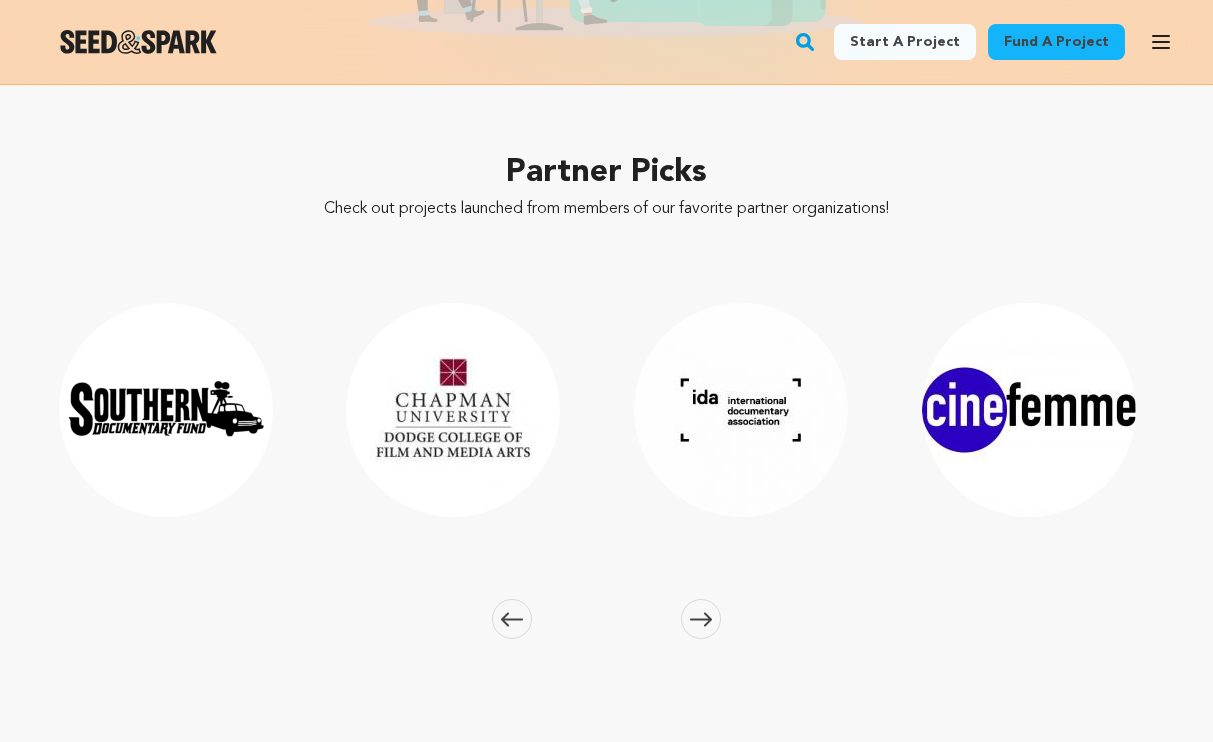 click at bounding box center (701, 619) 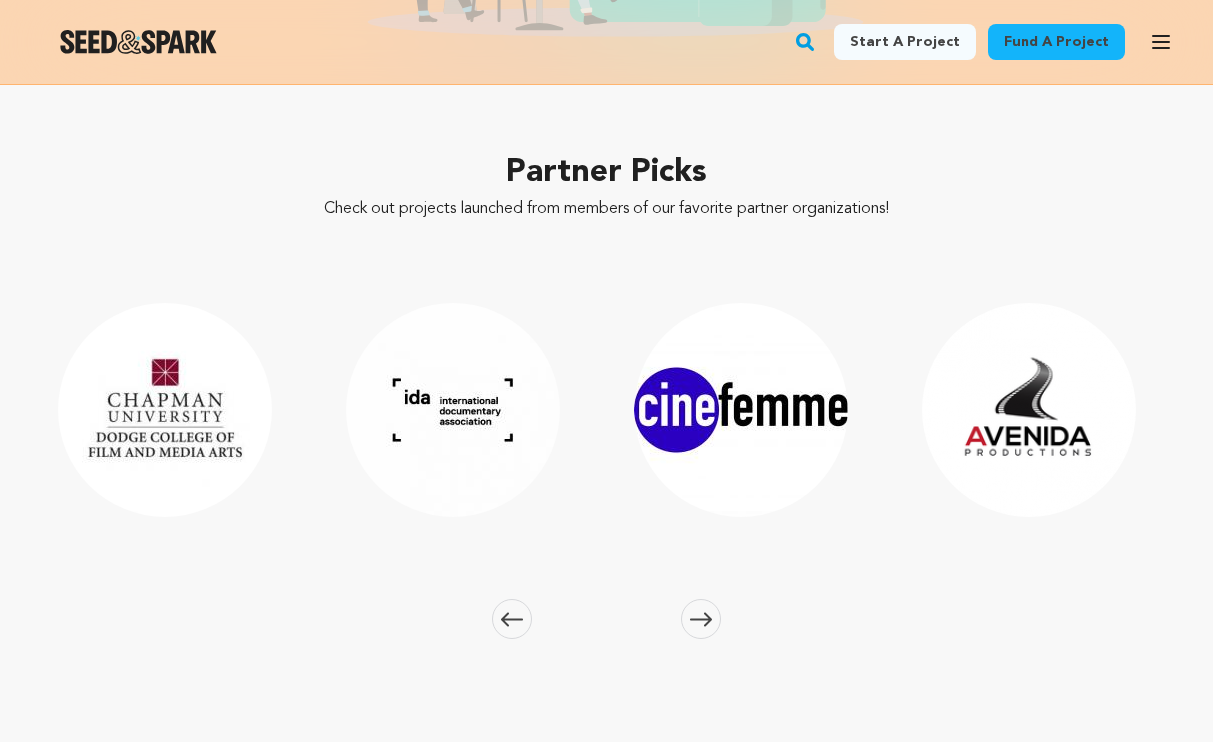 click at bounding box center (701, 619) 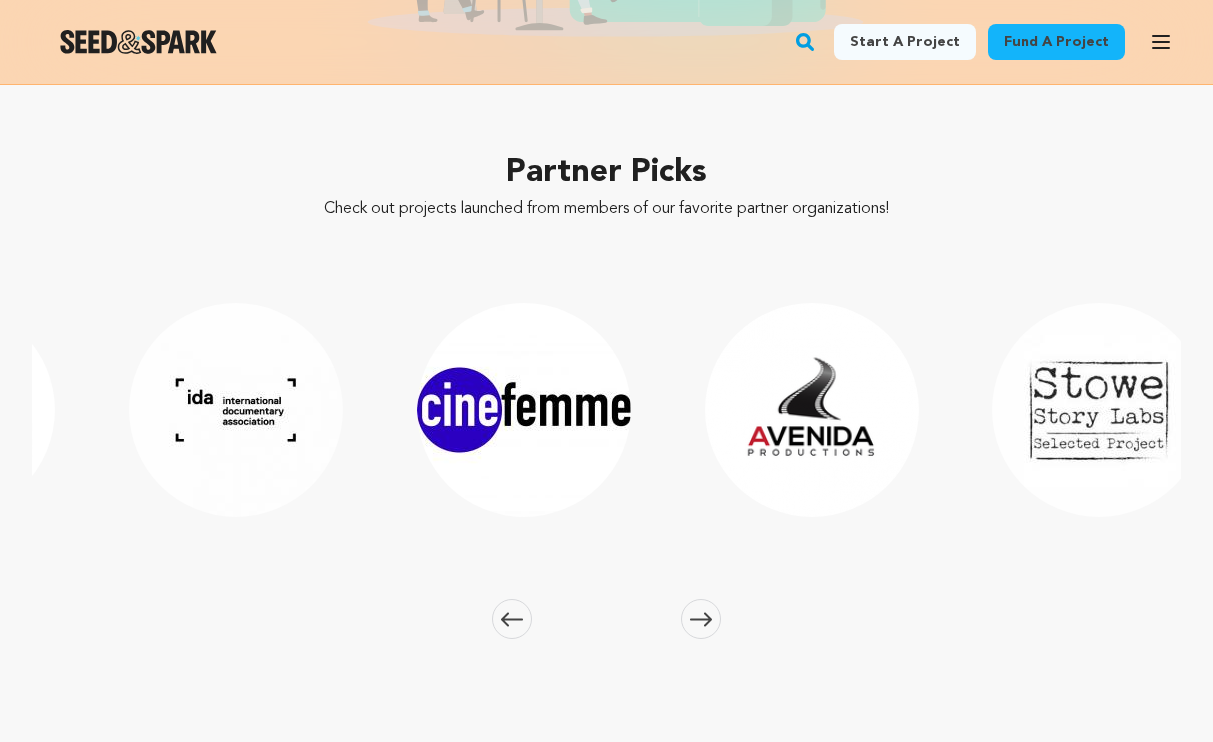 click at bounding box center (701, 619) 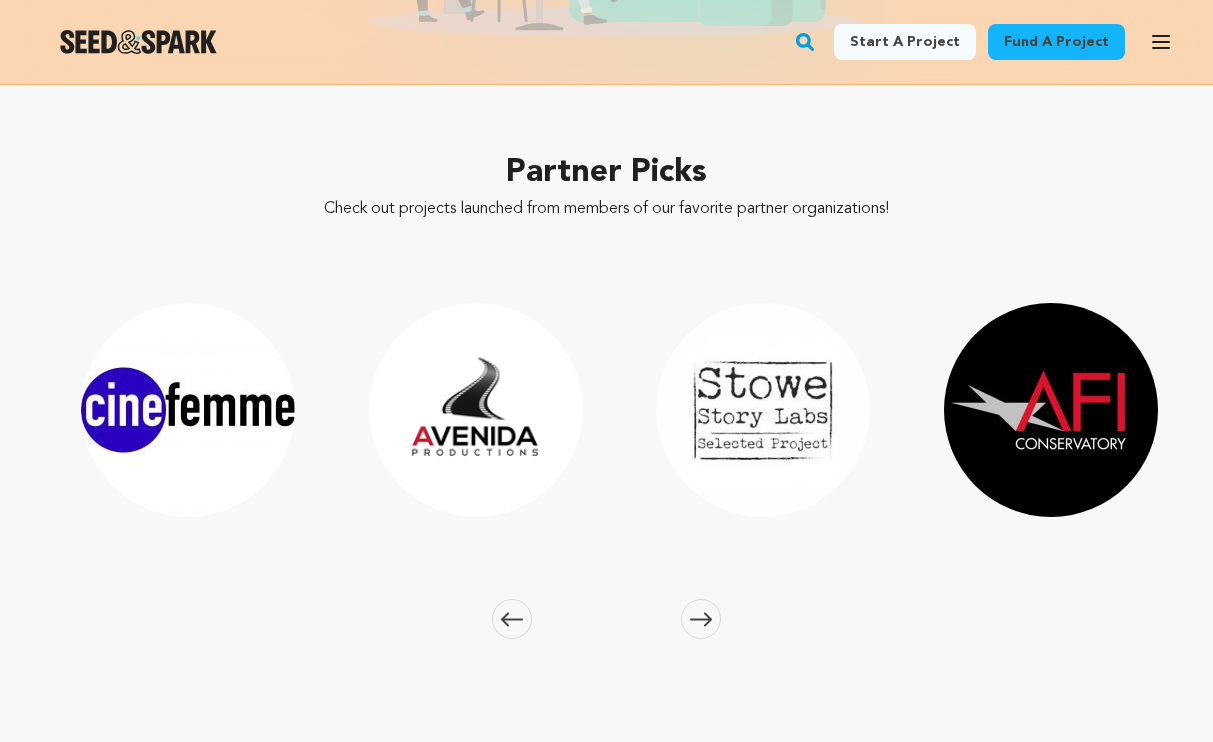 click at bounding box center (701, 619) 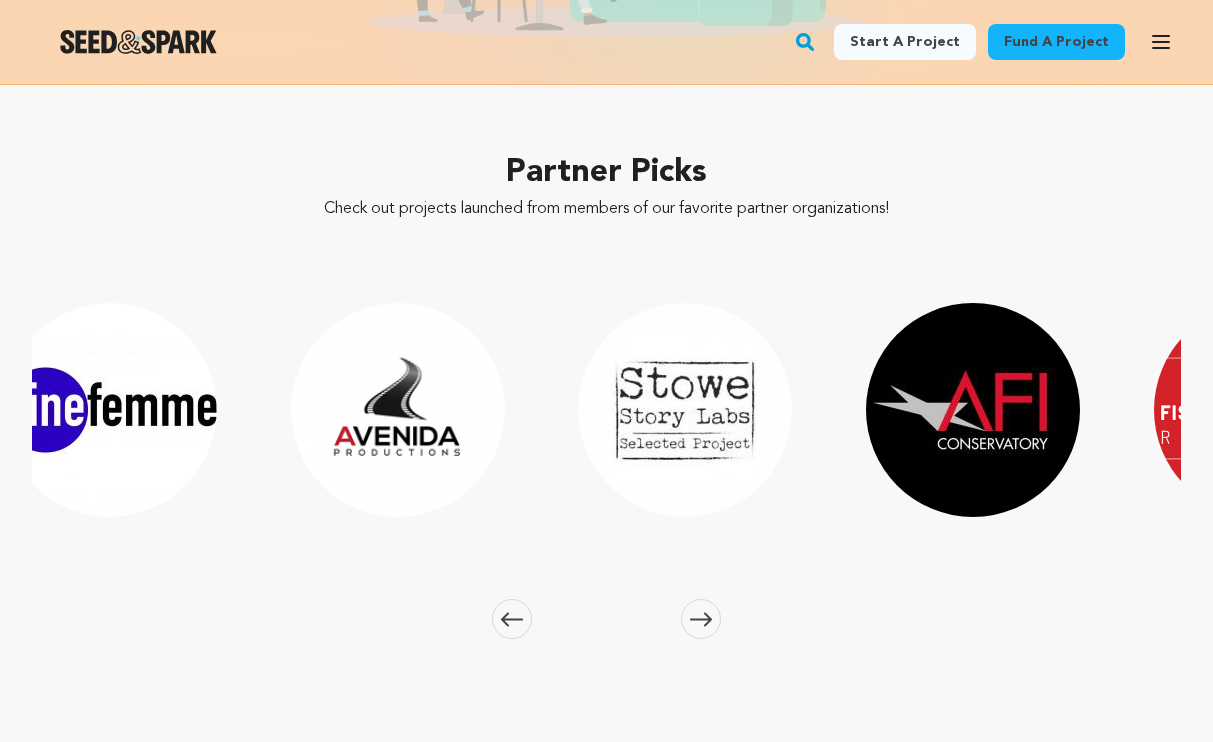 click at bounding box center [701, 619] 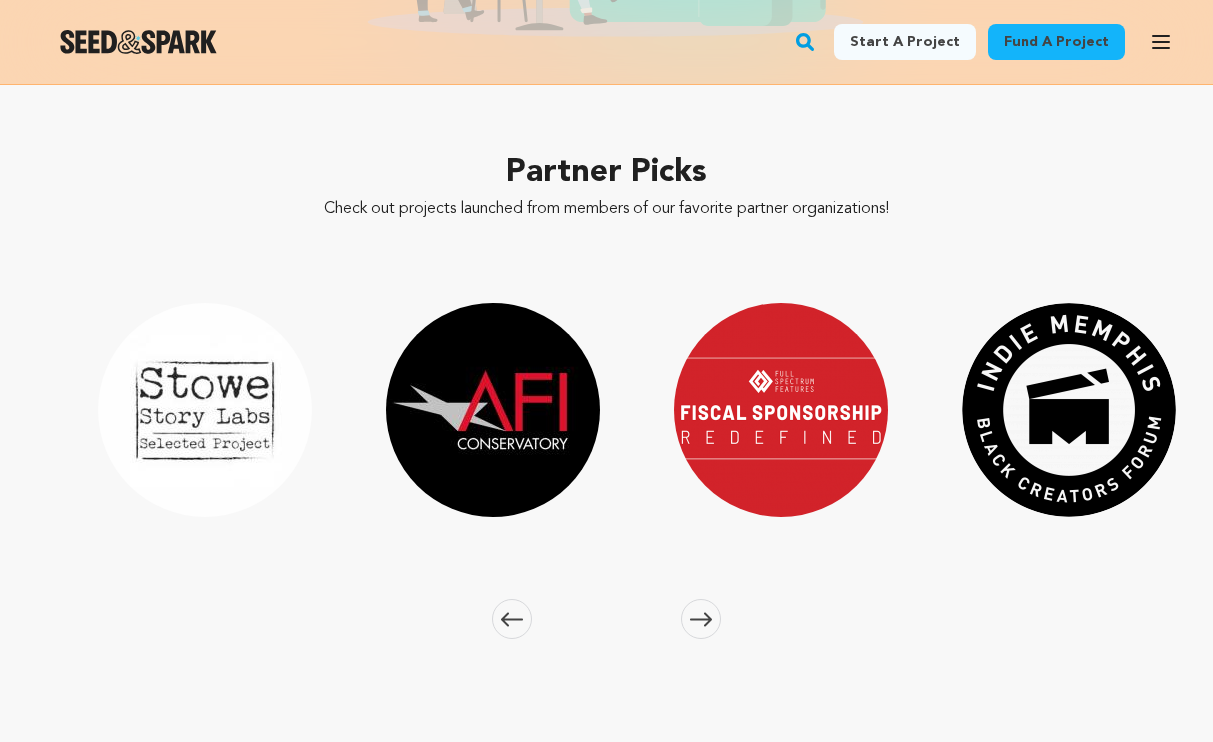 click at bounding box center (701, 619) 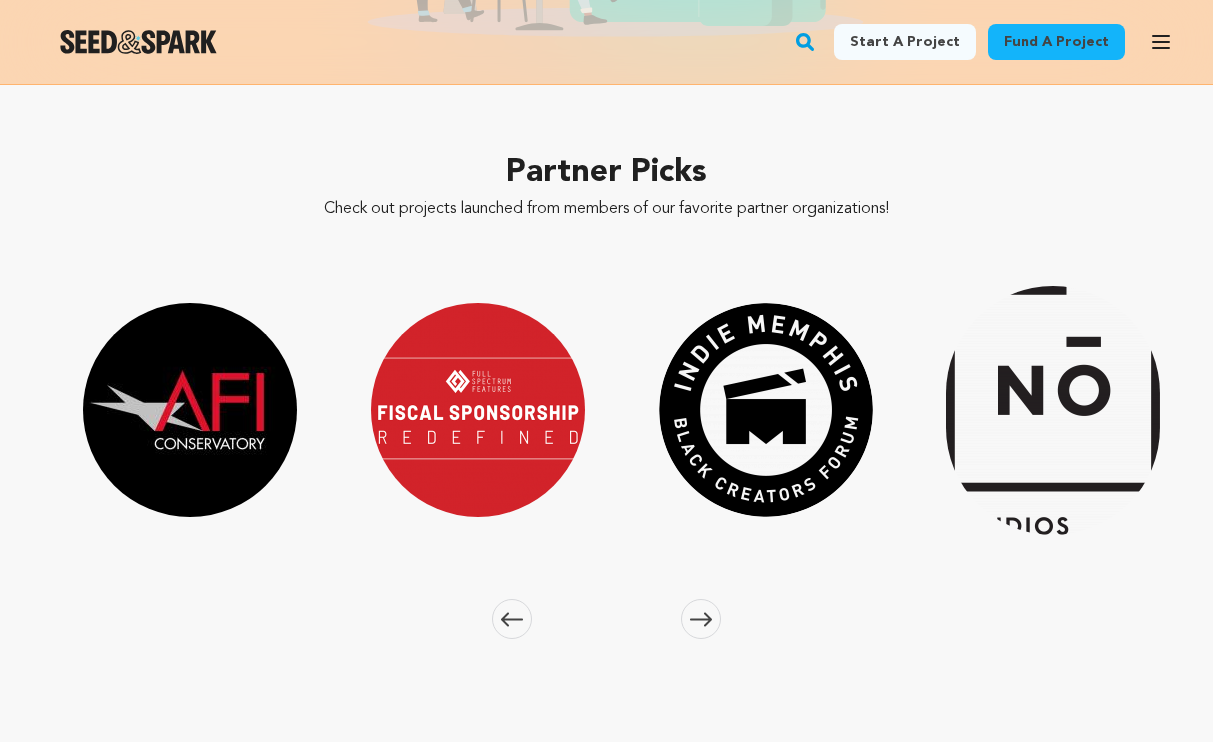 click at bounding box center (701, 619) 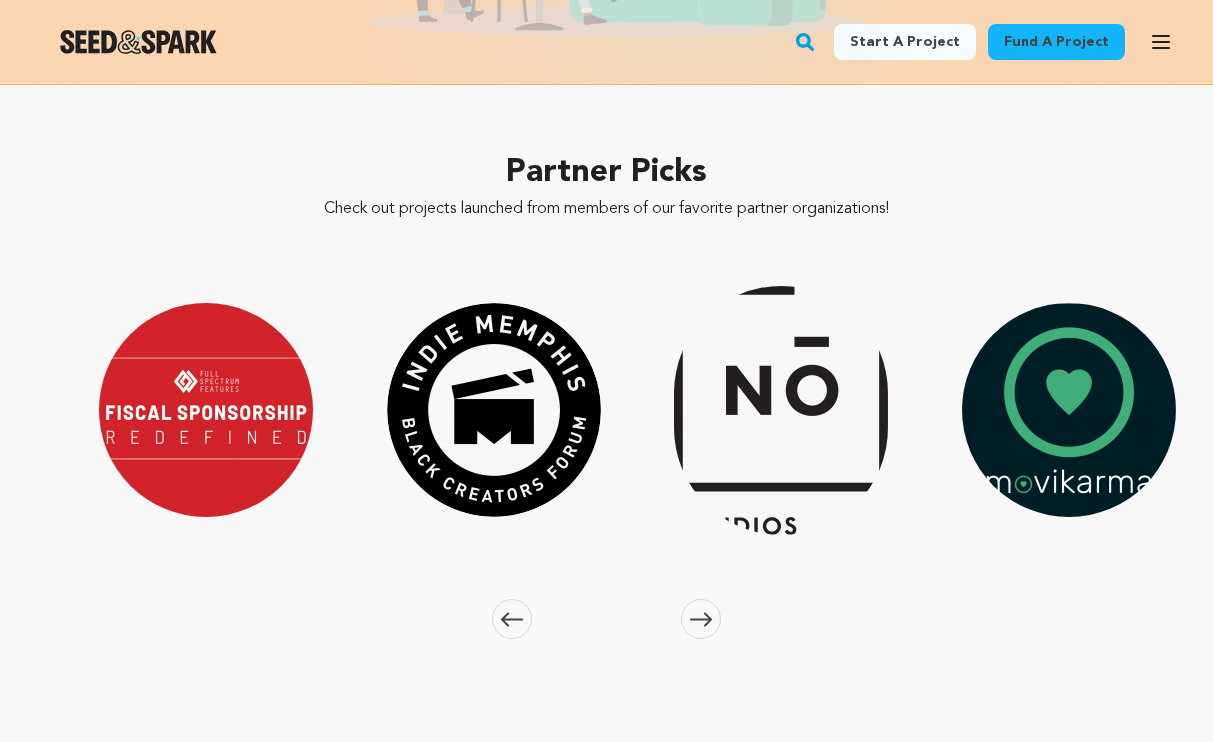 click at bounding box center (701, 619) 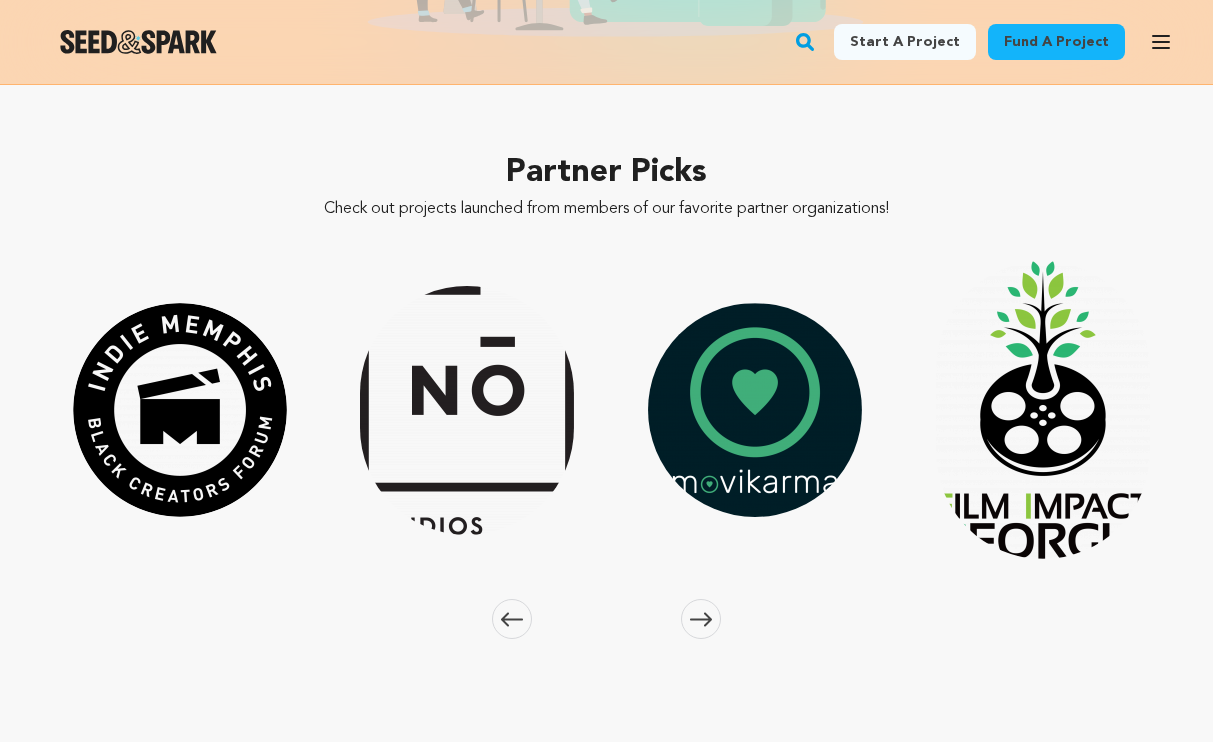 click at bounding box center [701, 619] 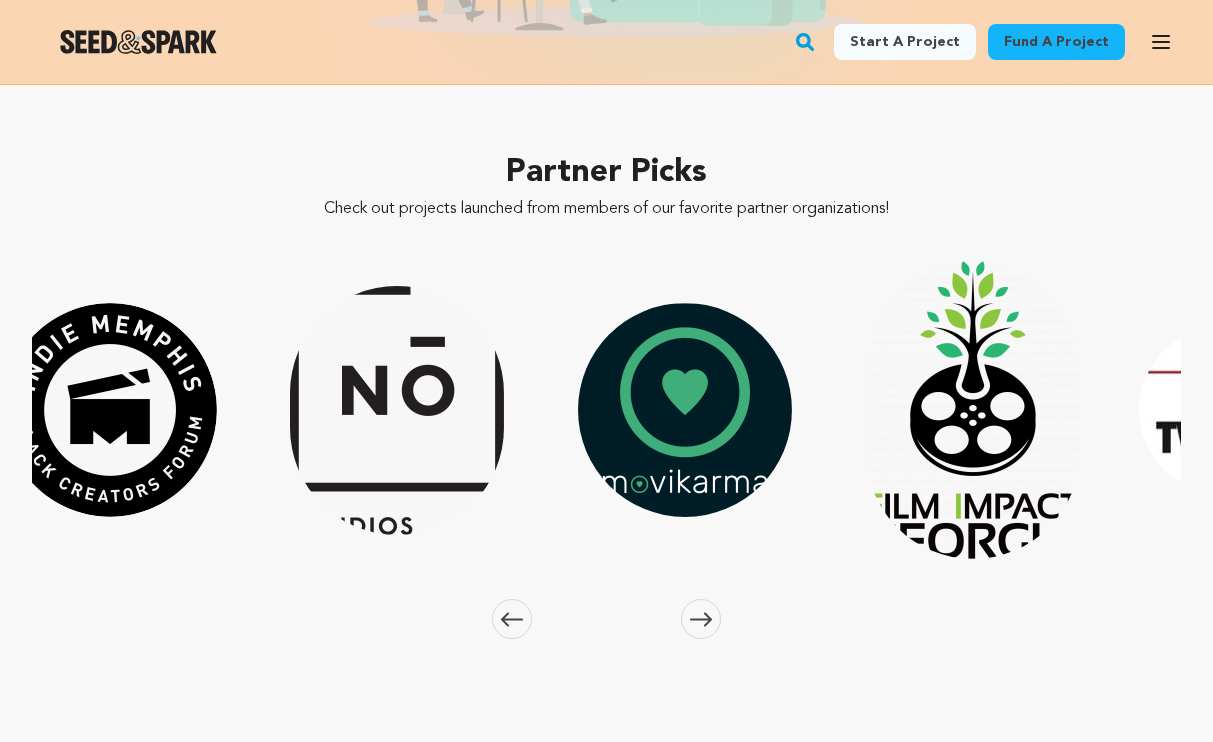 click at bounding box center (701, 619) 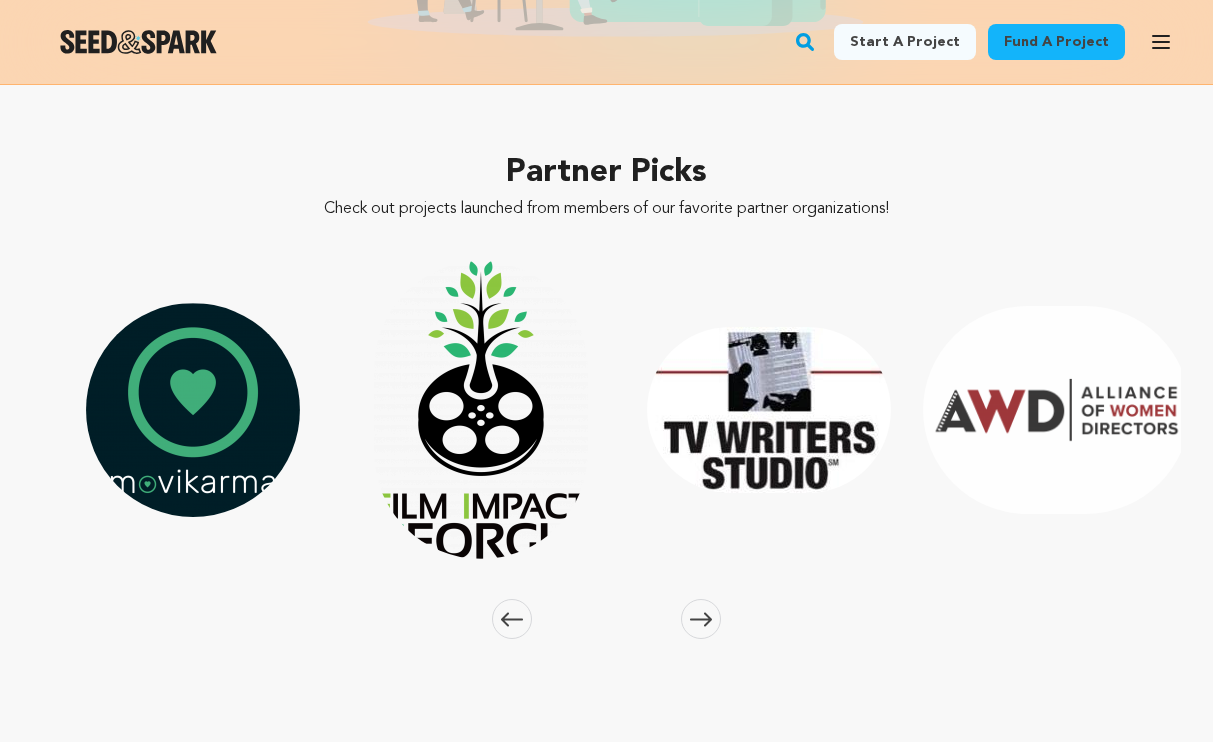 click at bounding box center [701, 619] 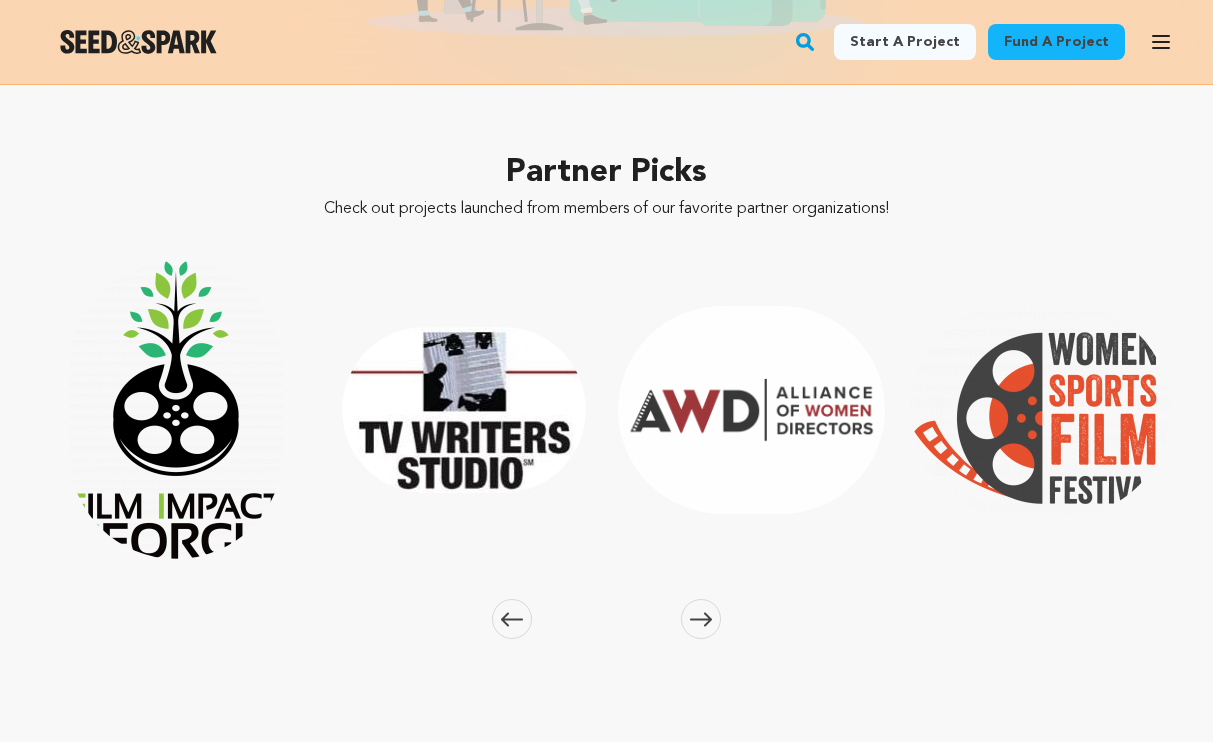 click at bounding box center [701, 619] 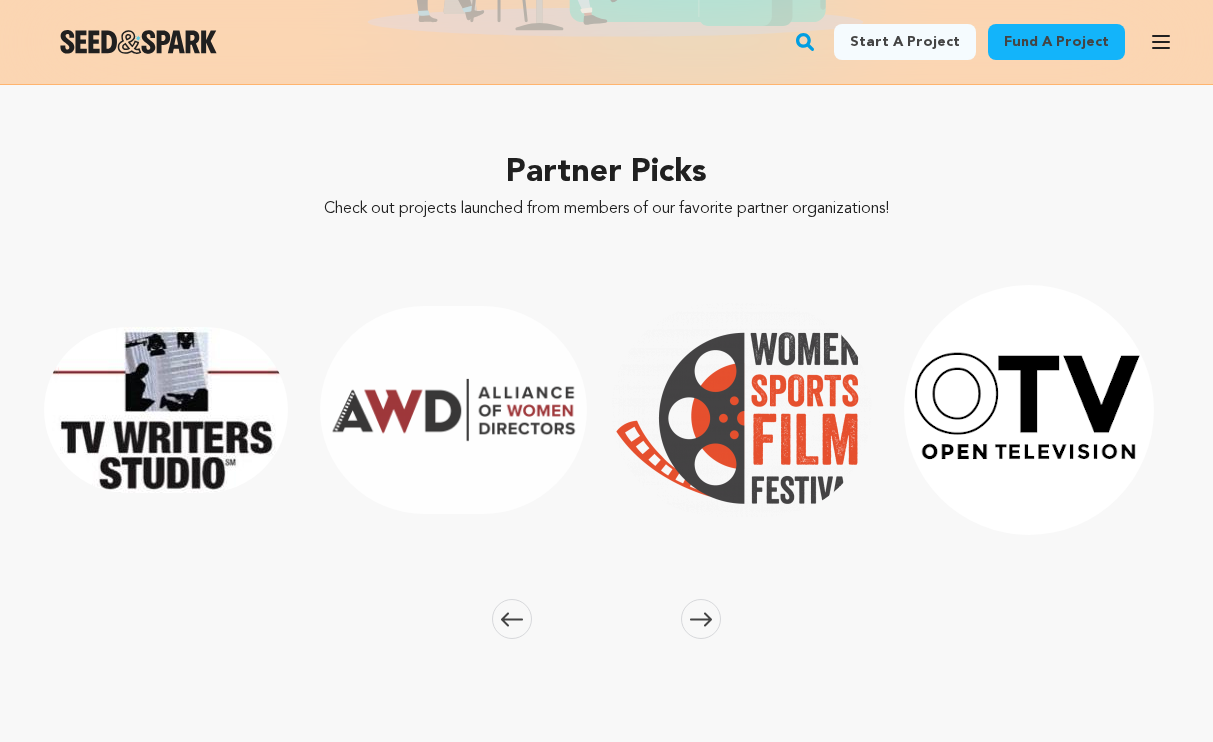 click at bounding box center (701, 619) 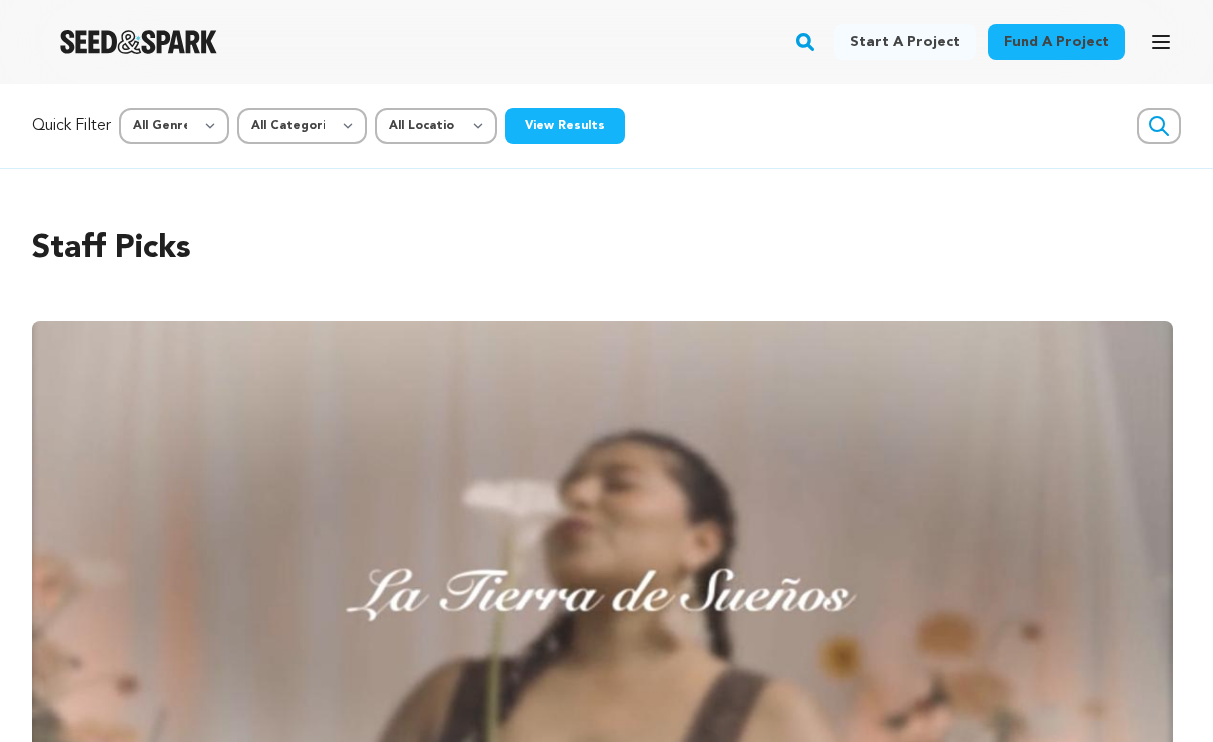 scroll, scrollTop: 0, scrollLeft: 0, axis: both 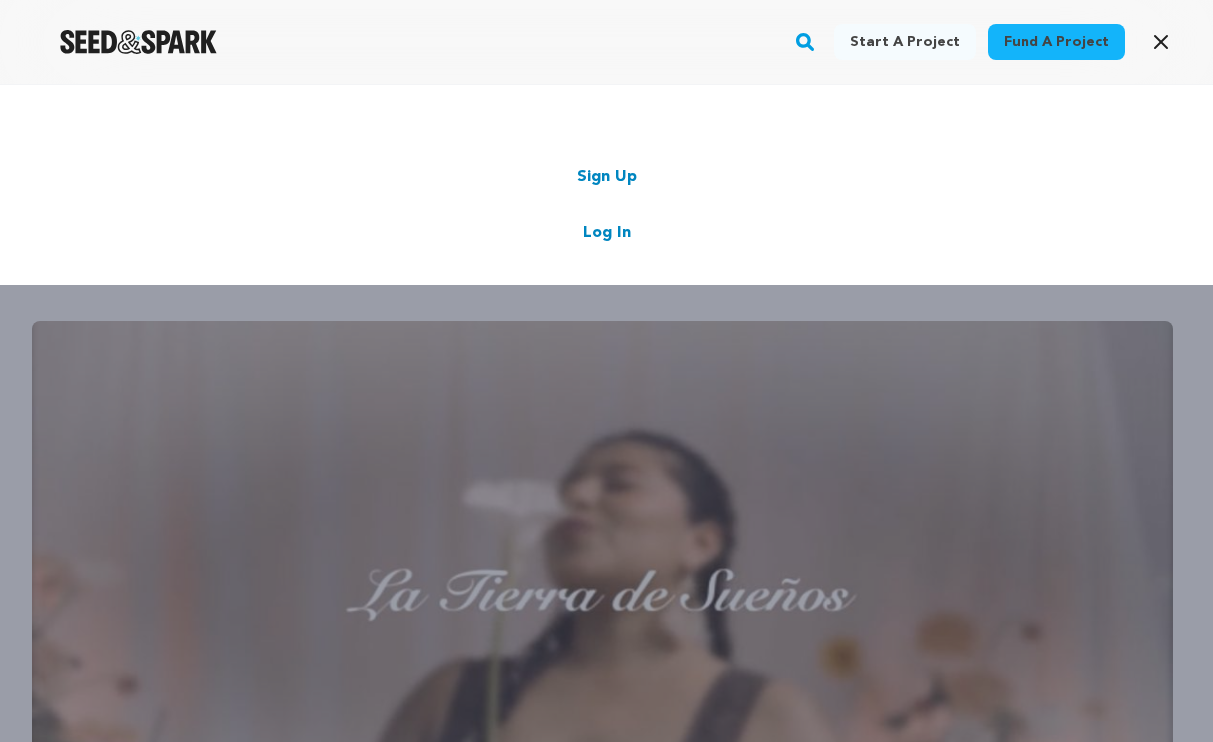 click at bounding box center (138, 42) 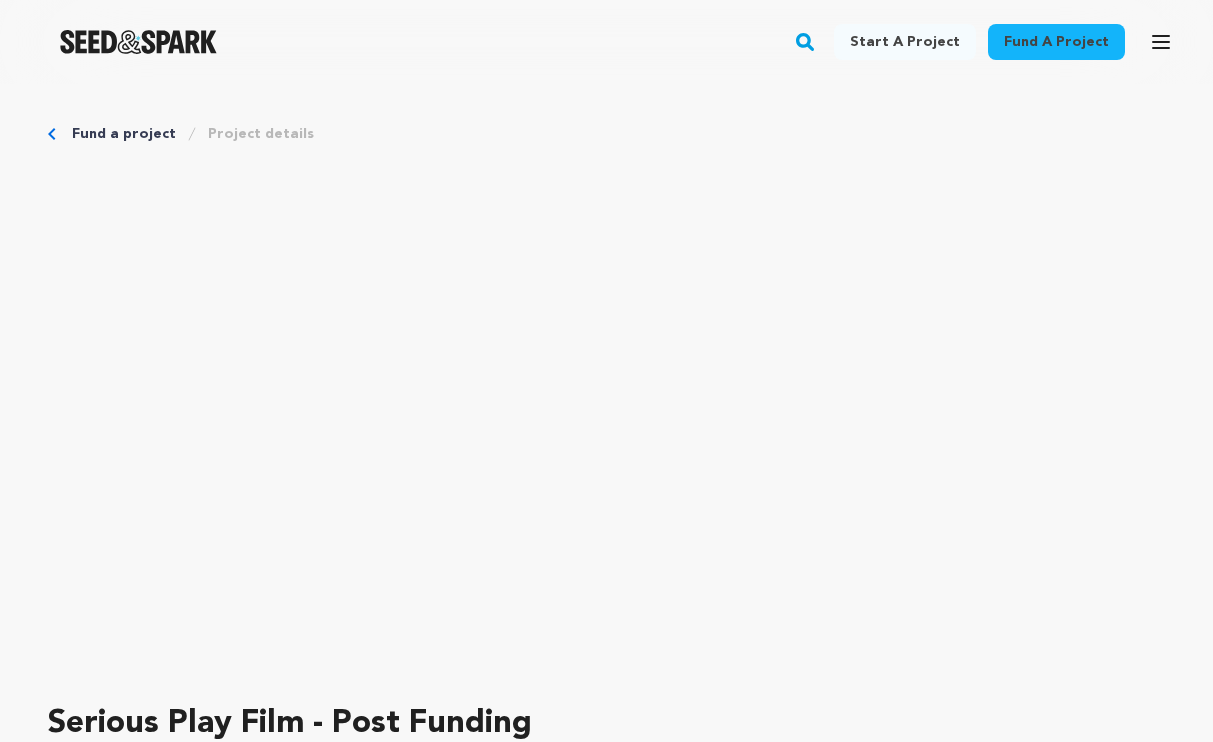 scroll, scrollTop: 0, scrollLeft: 0, axis: both 